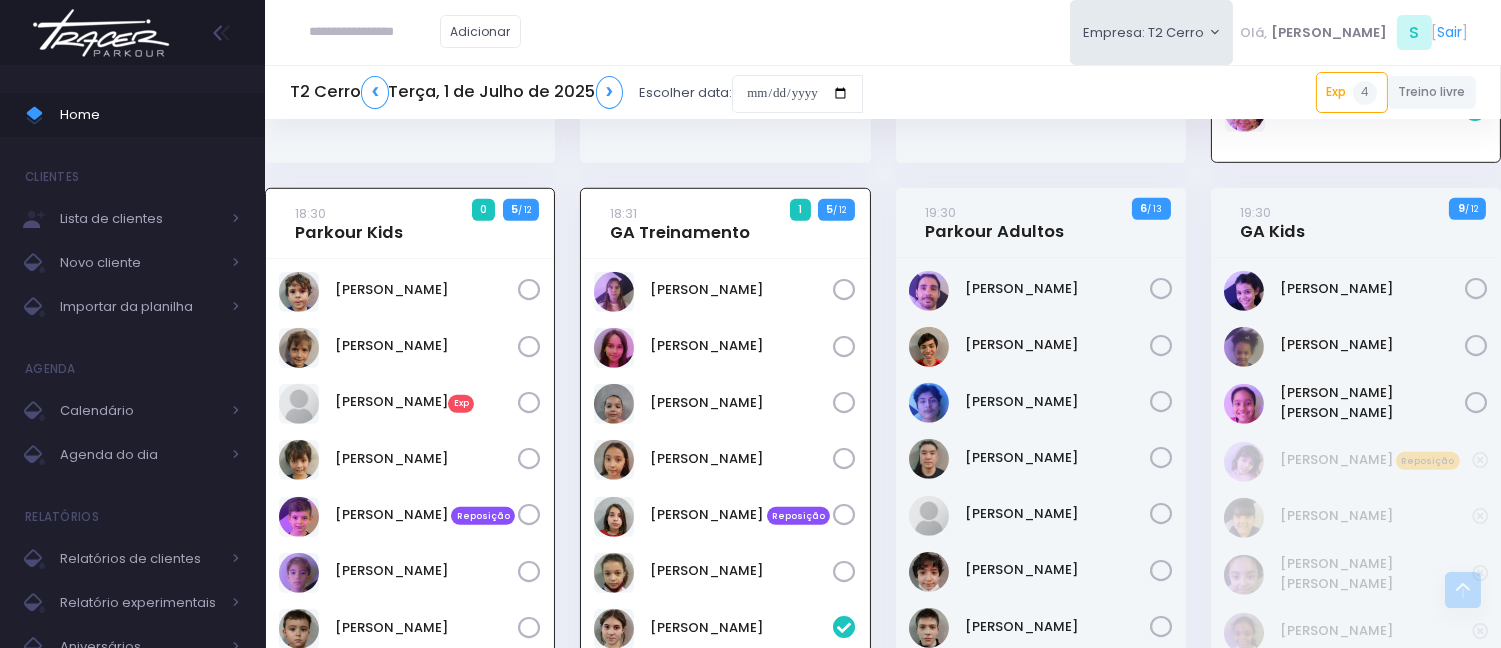 scroll, scrollTop: 2470, scrollLeft: 0, axis: vertical 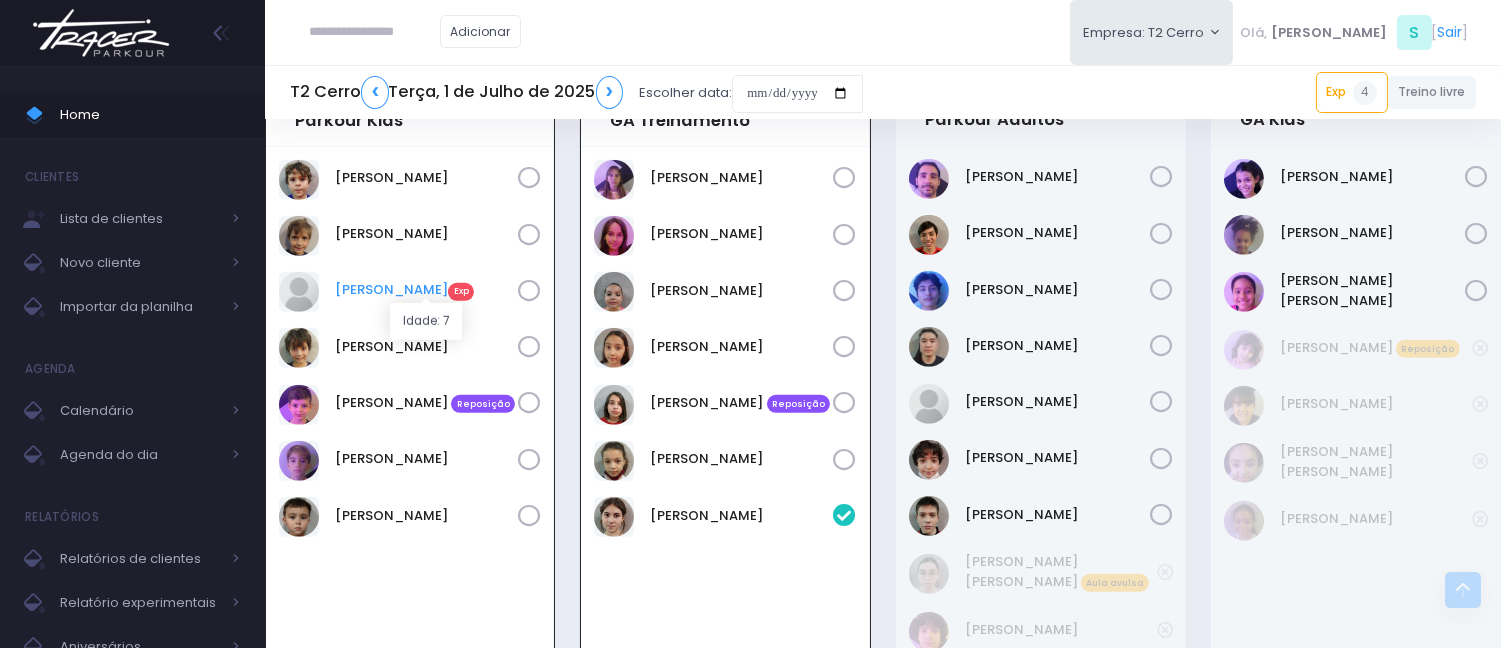 click on "Edgar Vio
Exp" at bounding box center (426, 290) 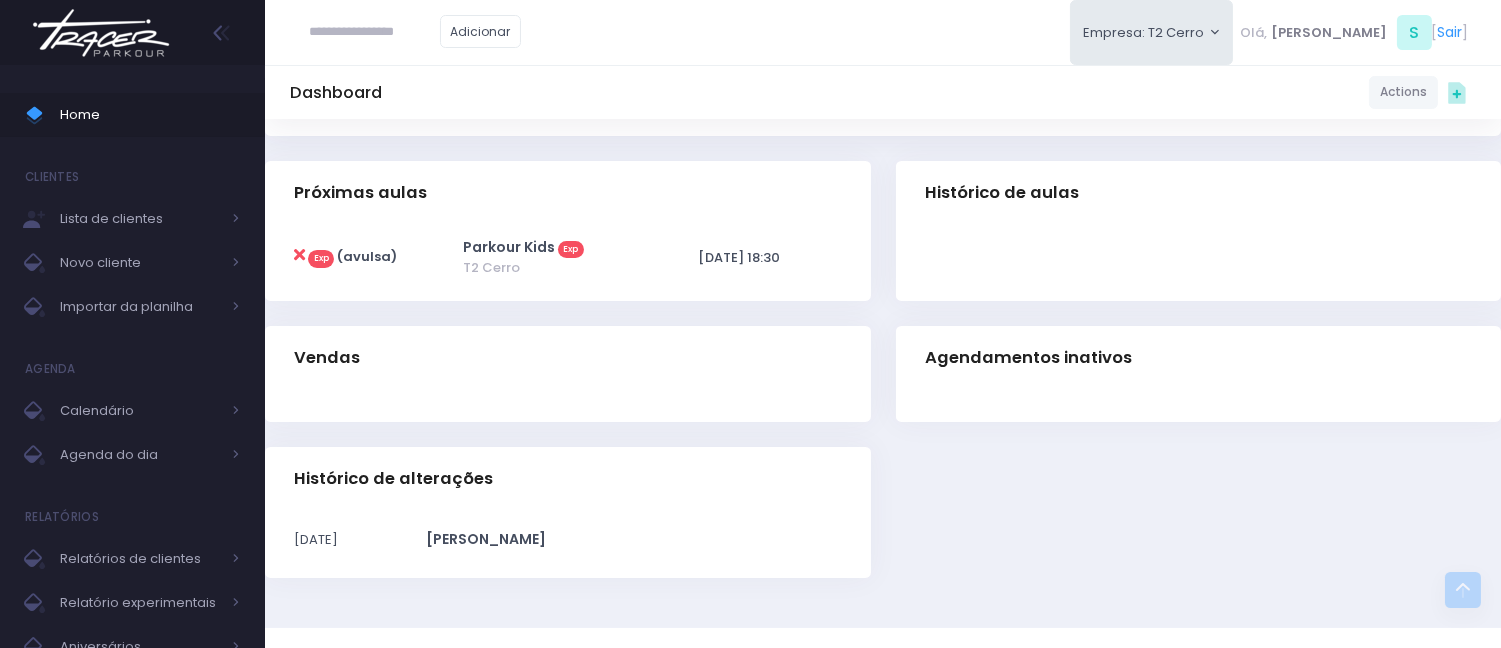 scroll, scrollTop: 440, scrollLeft: 0, axis: vertical 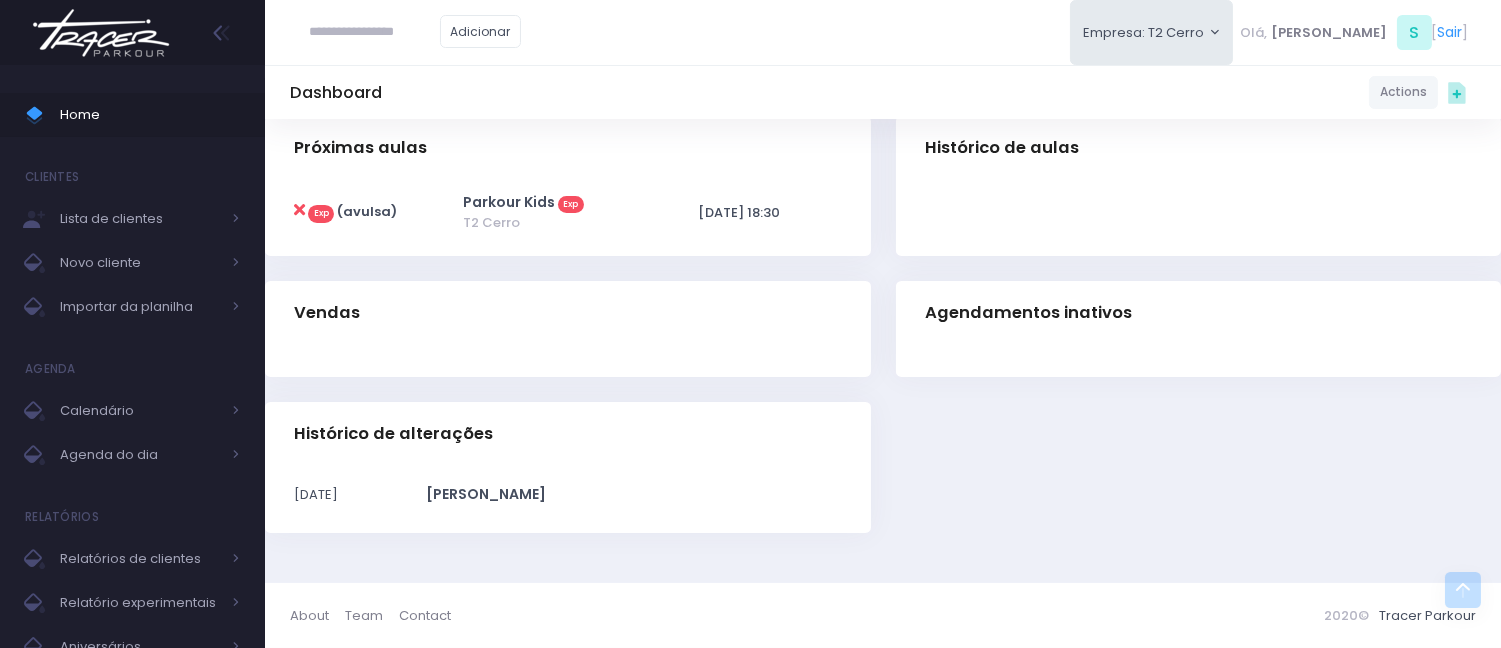 click at bounding box center [299, 210] 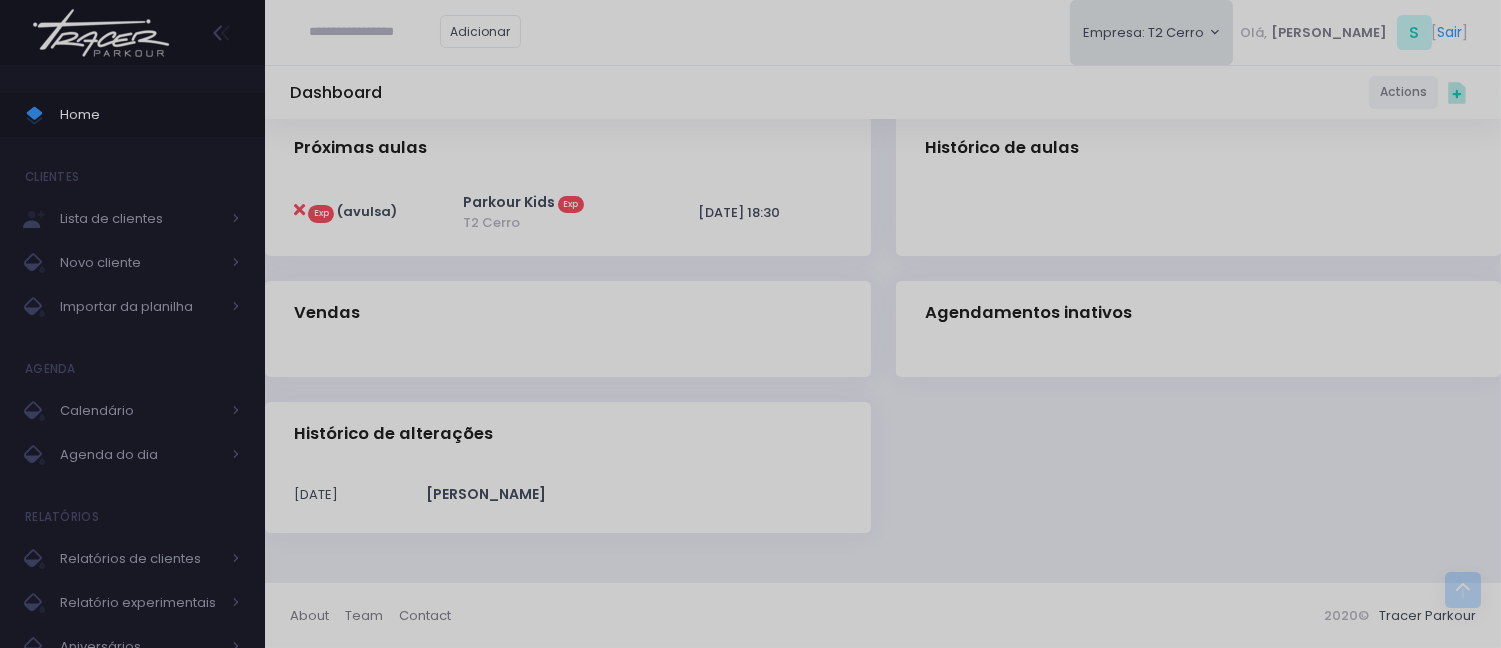 scroll, scrollTop: 0, scrollLeft: 0, axis: both 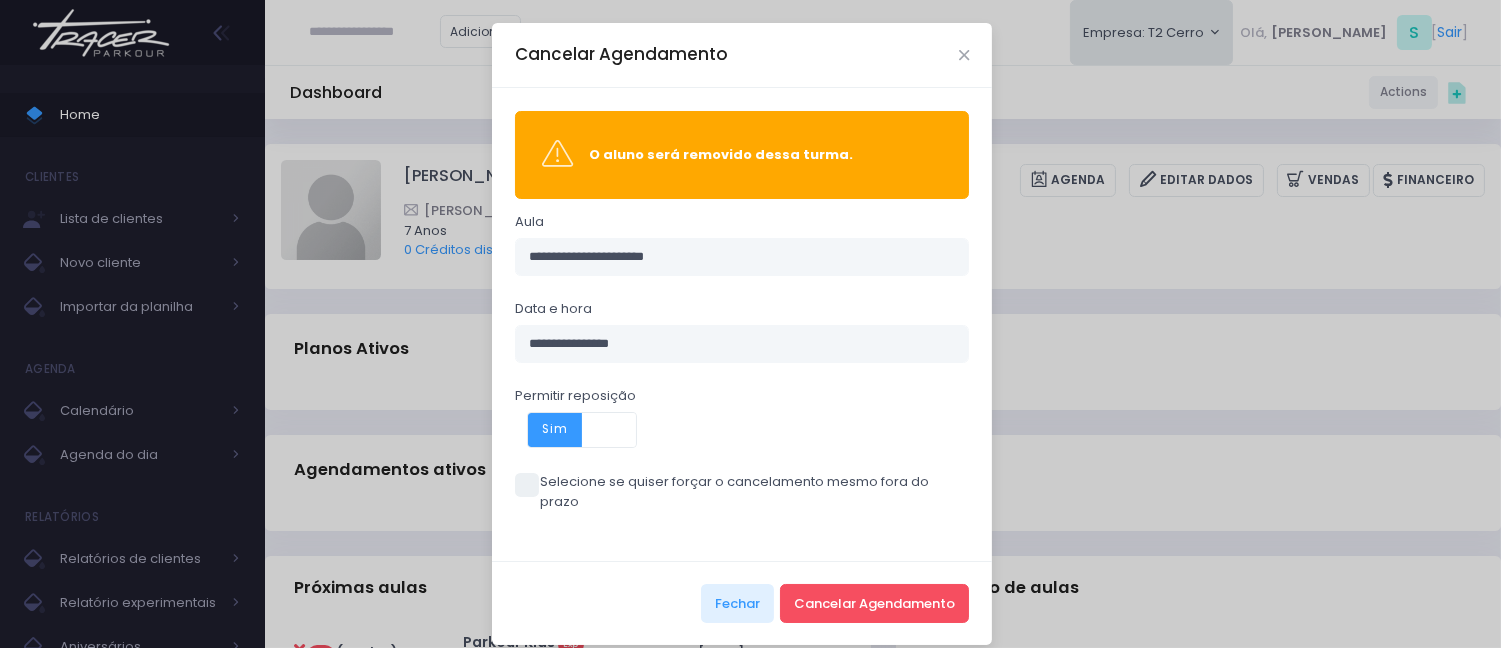 click on "Sim" at bounding box center (555, 430) 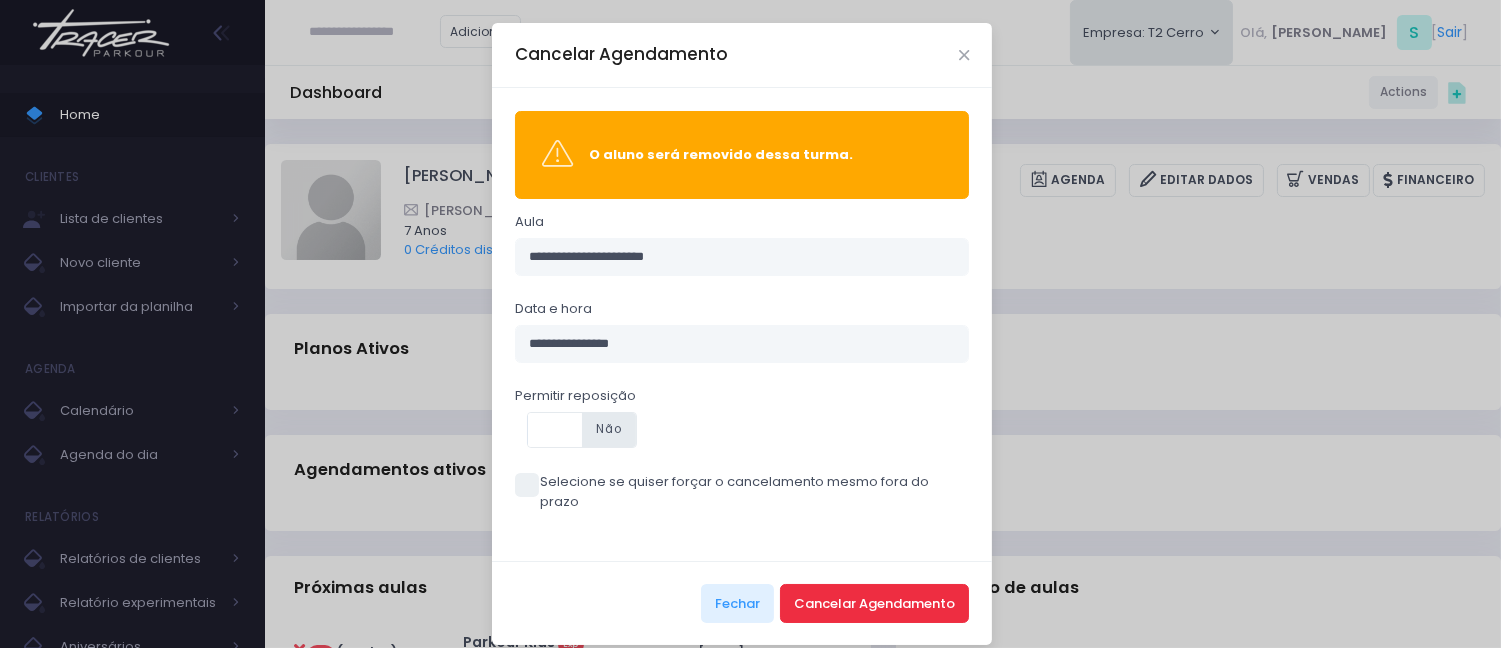 click on "Cancelar Agendamento" at bounding box center [874, 603] 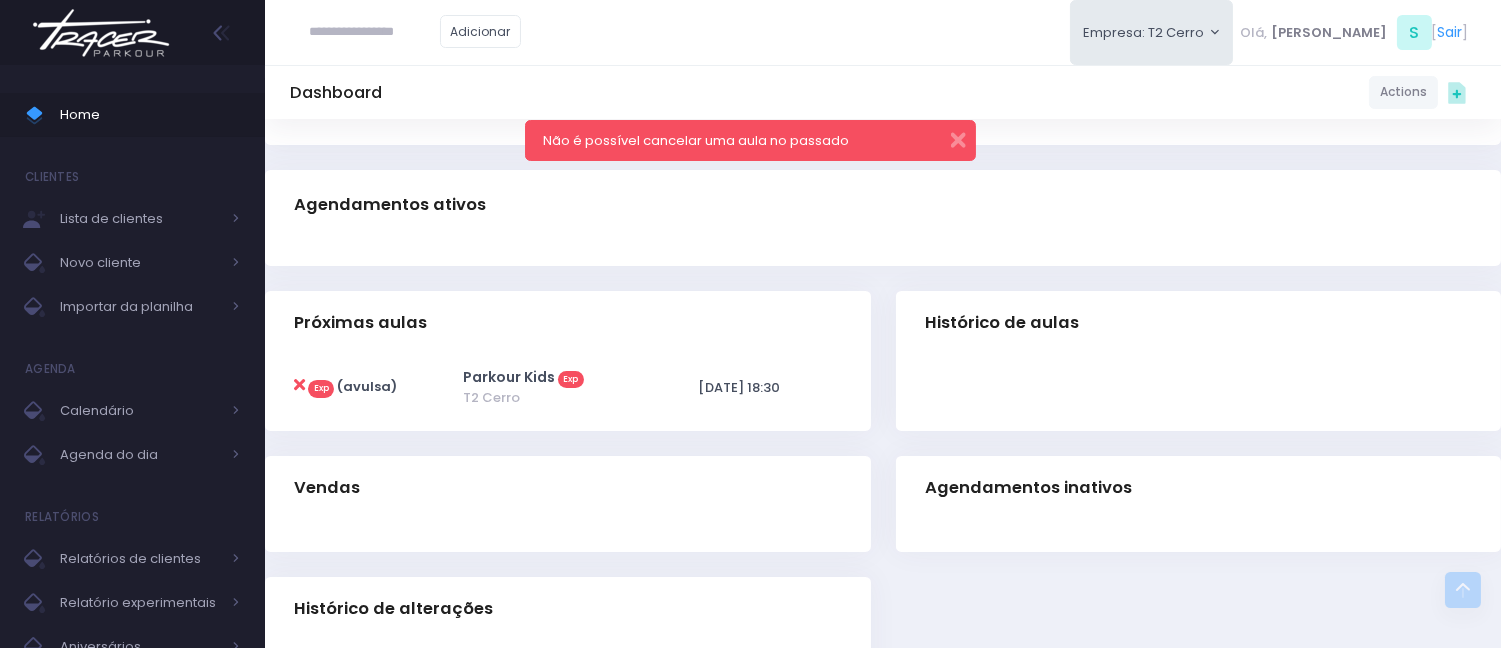 scroll, scrollTop: 440, scrollLeft: 0, axis: vertical 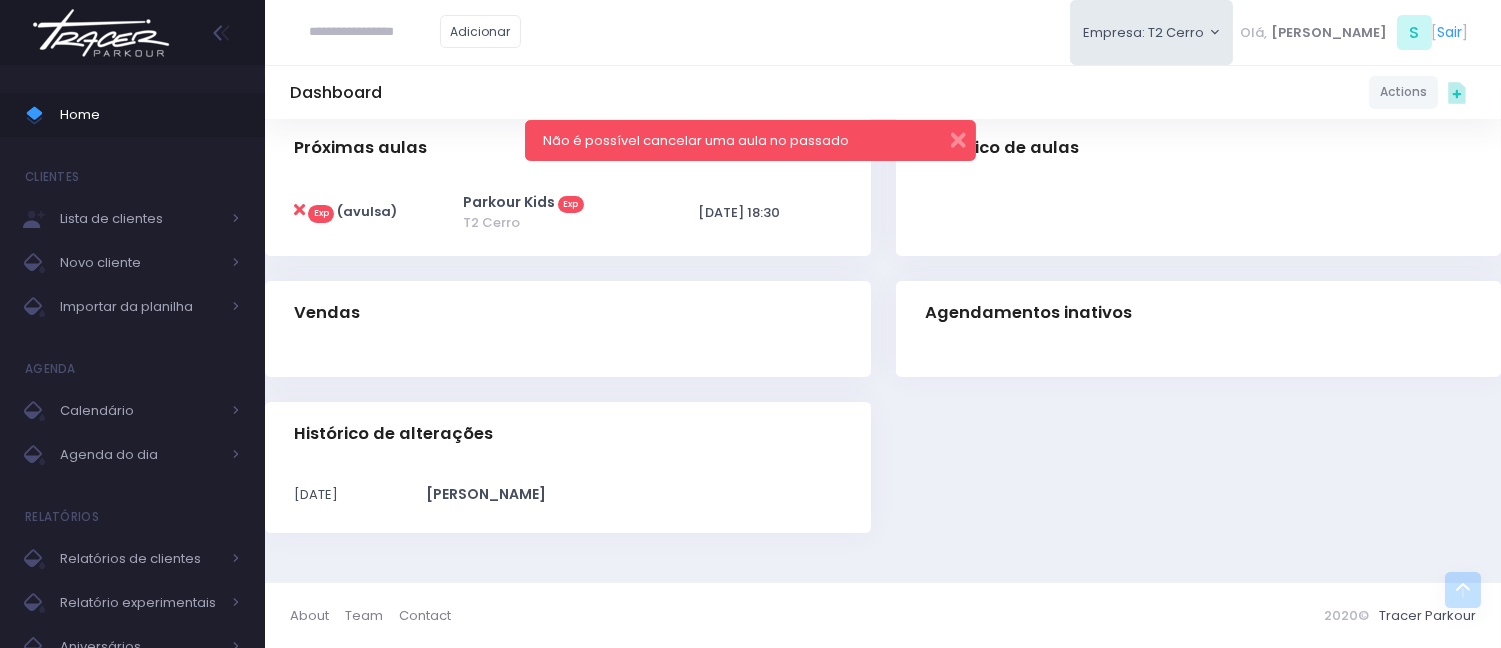click at bounding box center [299, 210] 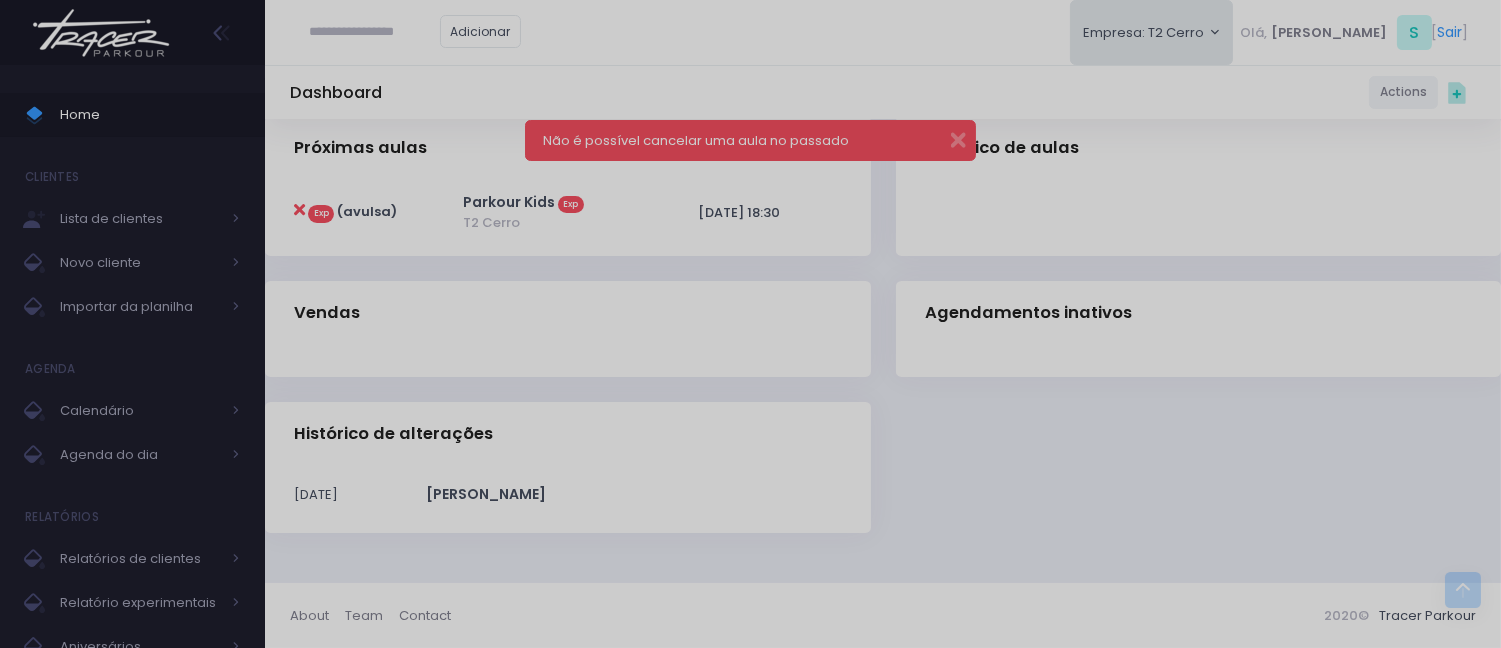 scroll, scrollTop: 0, scrollLeft: 0, axis: both 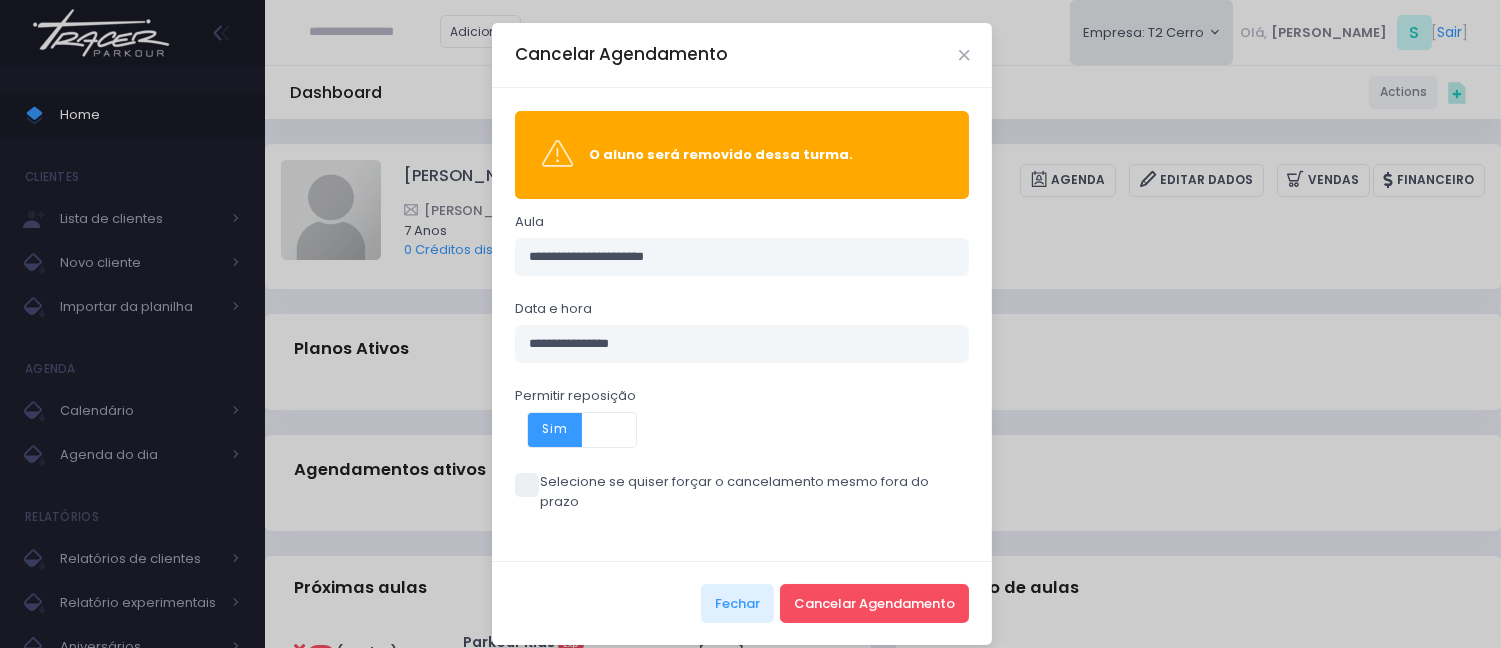 click at bounding box center [527, 485] 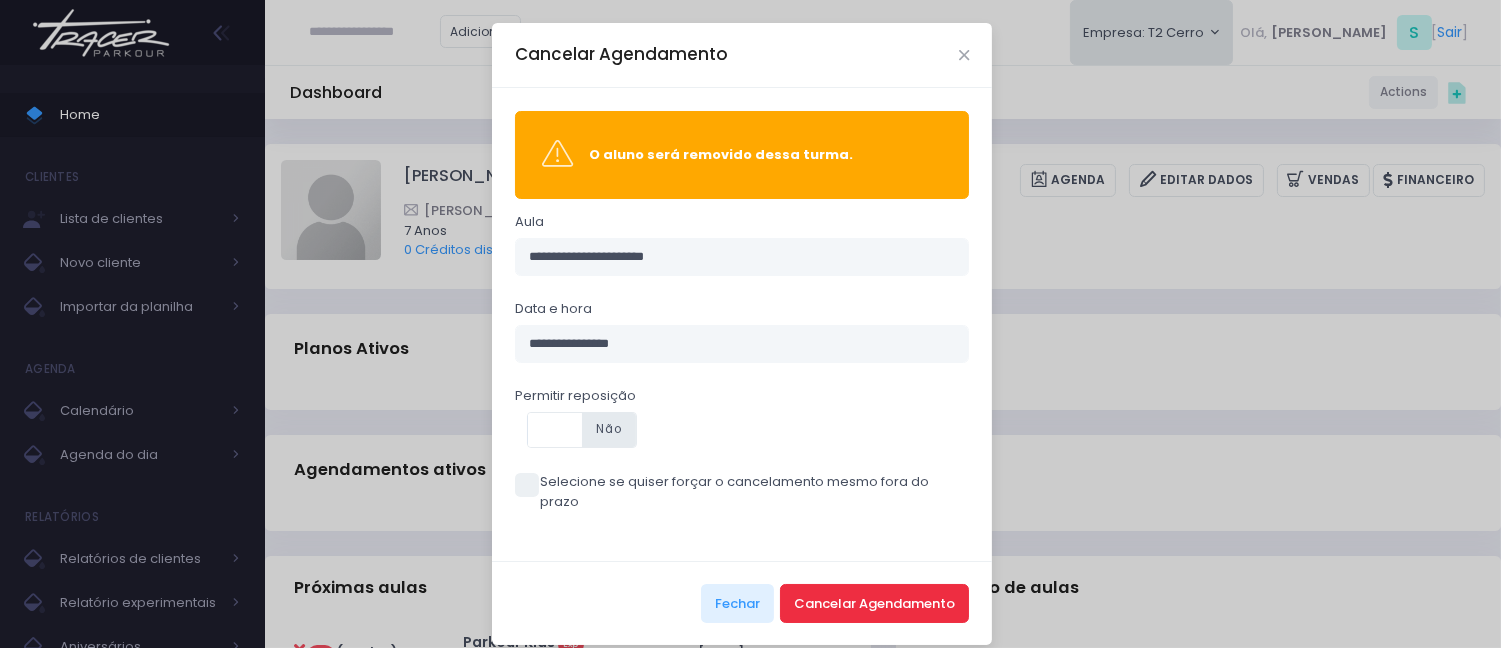 click on "Cancelar Agendamento" at bounding box center (874, 603) 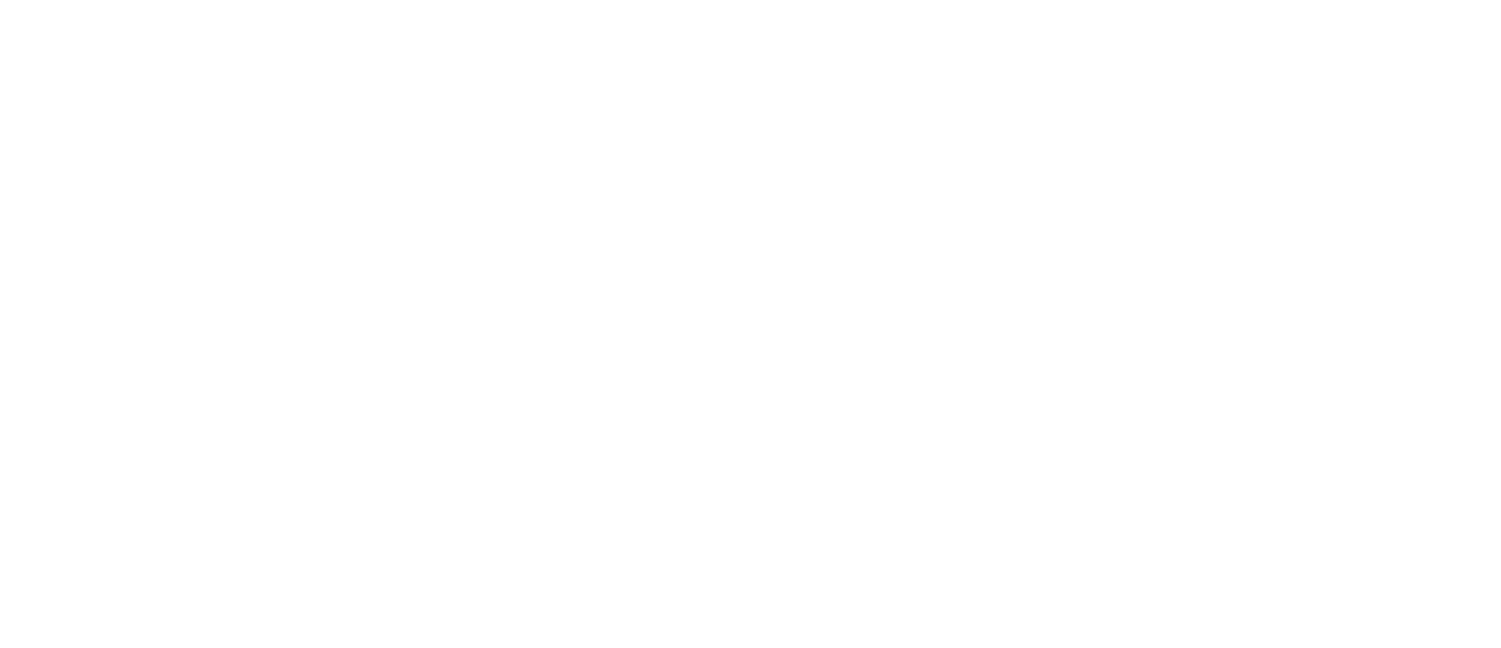 scroll, scrollTop: 0, scrollLeft: 0, axis: both 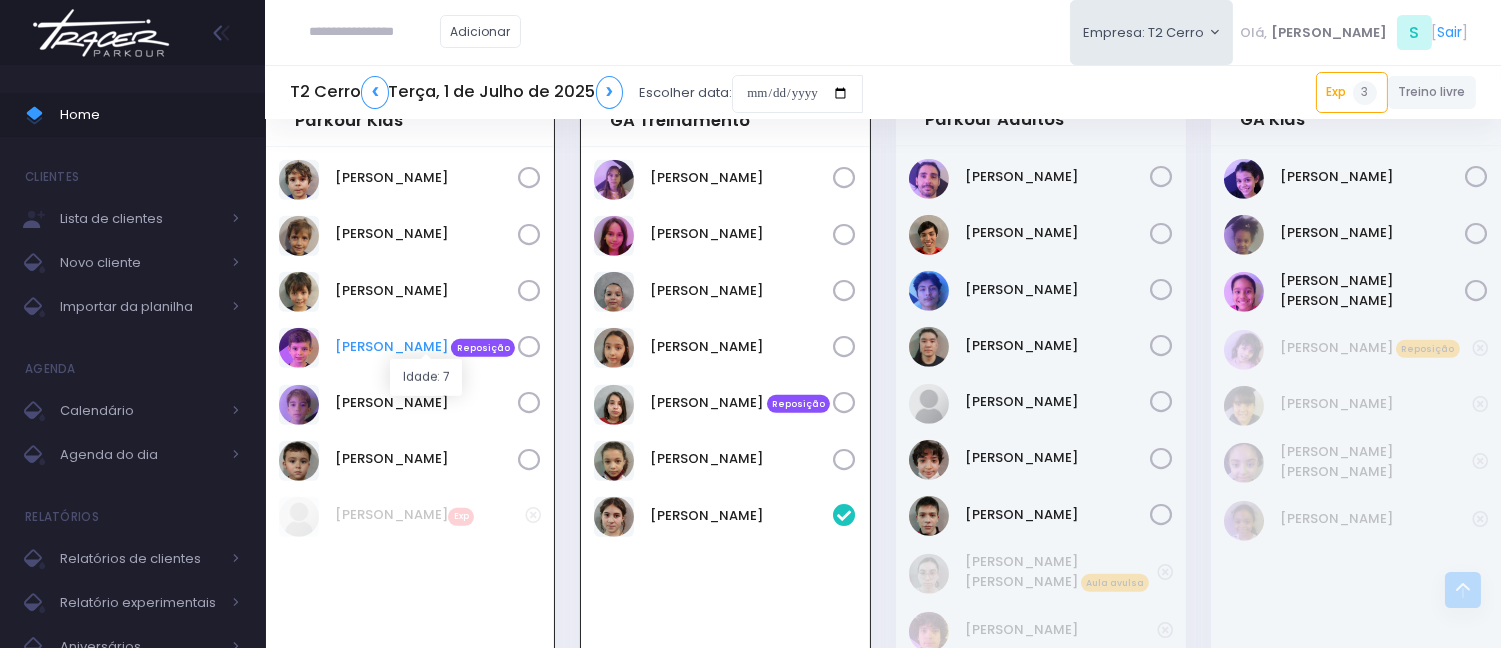 click on "Henrique Aviles
Reposição" at bounding box center (426, 347) 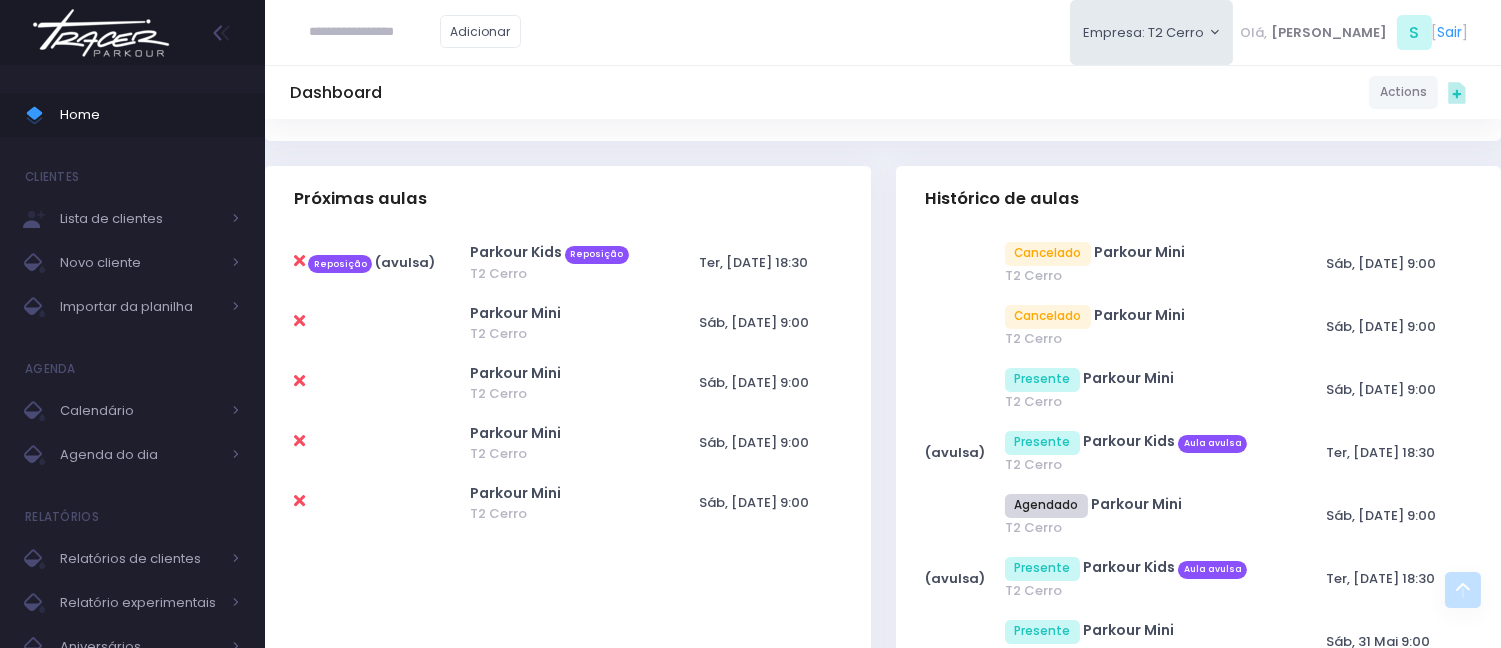 scroll, scrollTop: 555, scrollLeft: 0, axis: vertical 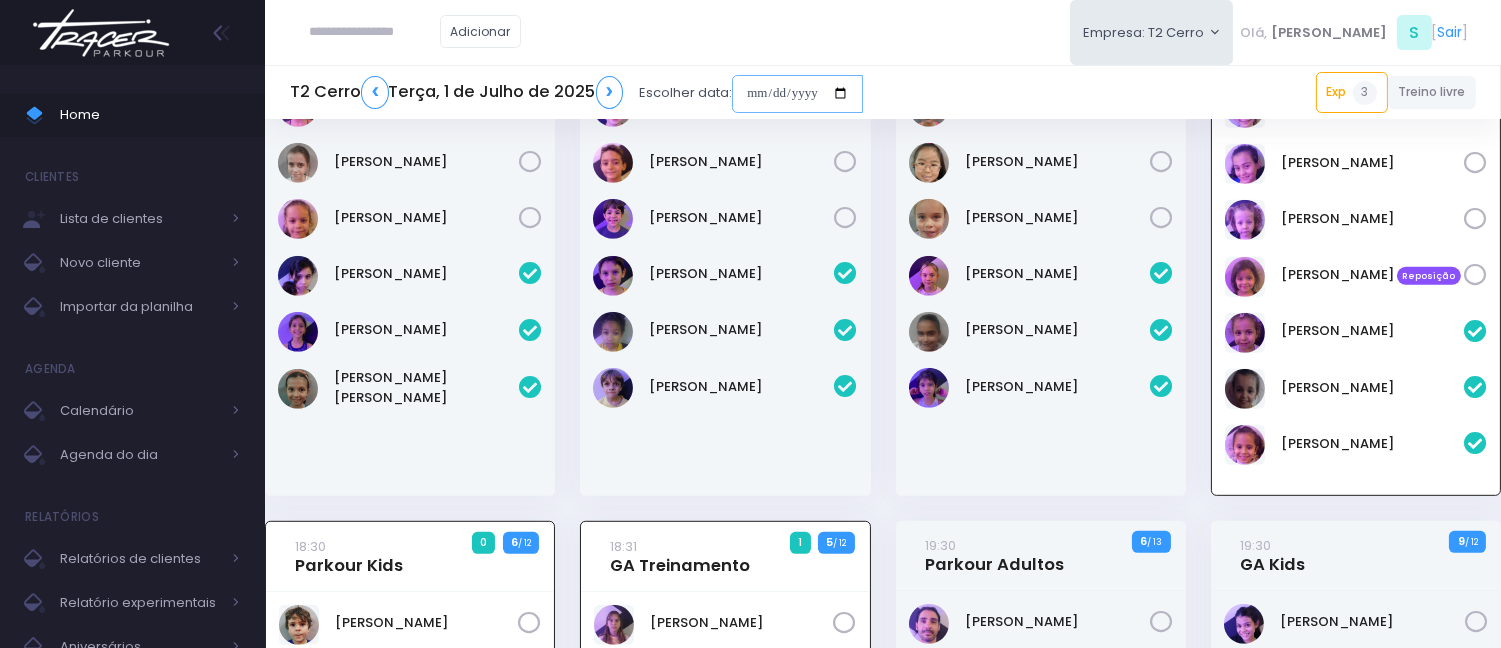 click at bounding box center (797, 94) 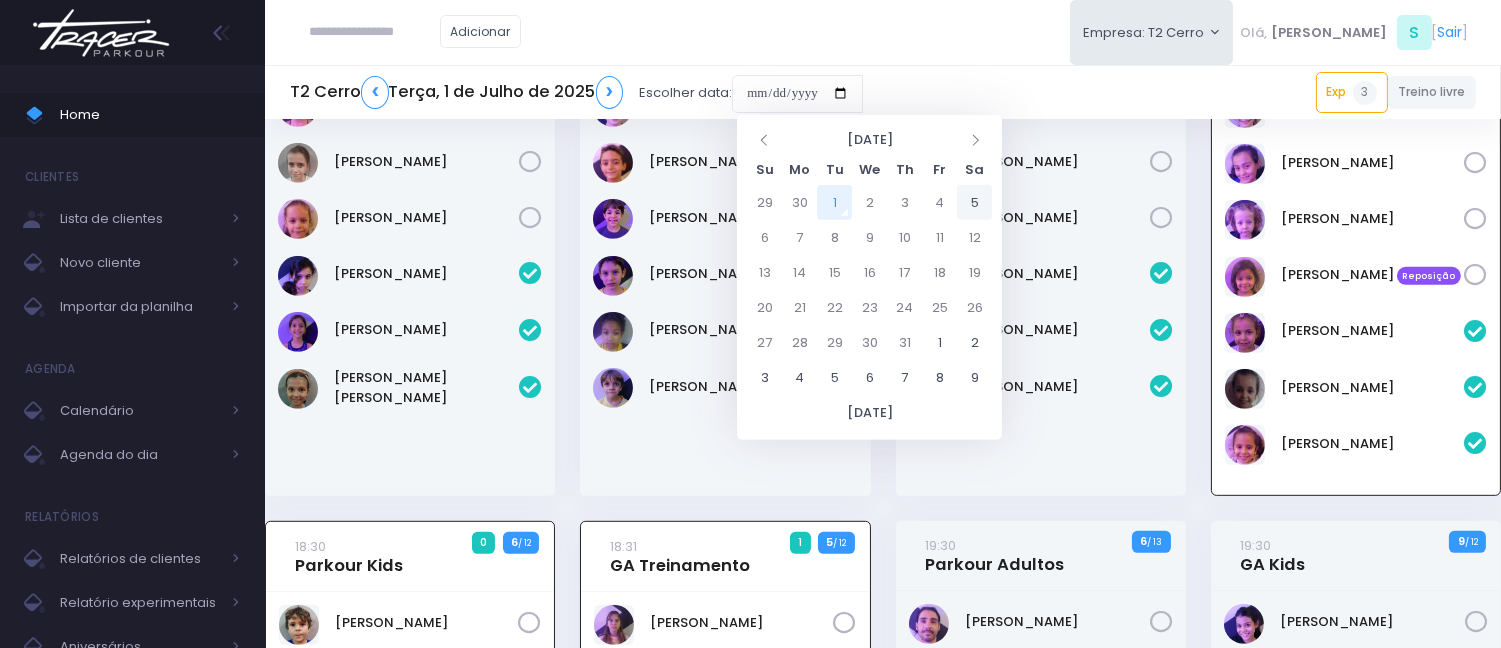 click on "5" at bounding box center [974, 202] 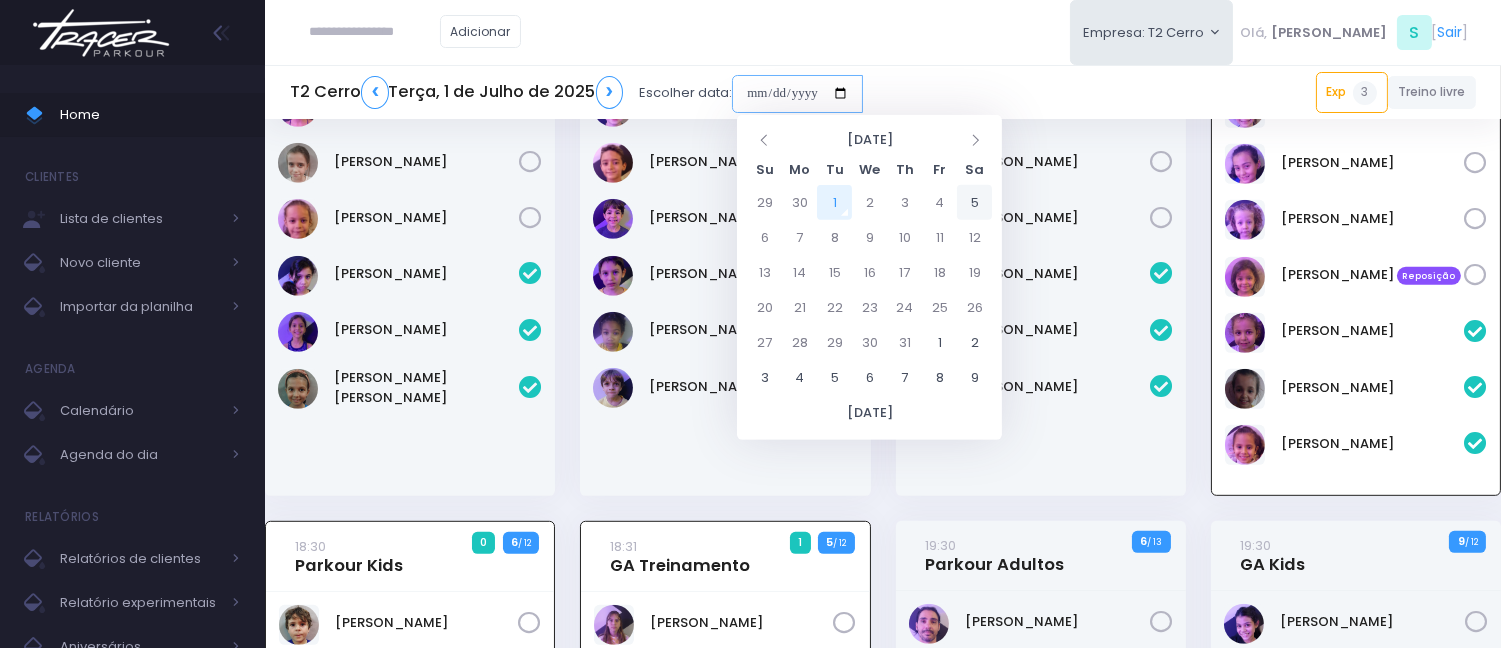 type on "**********" 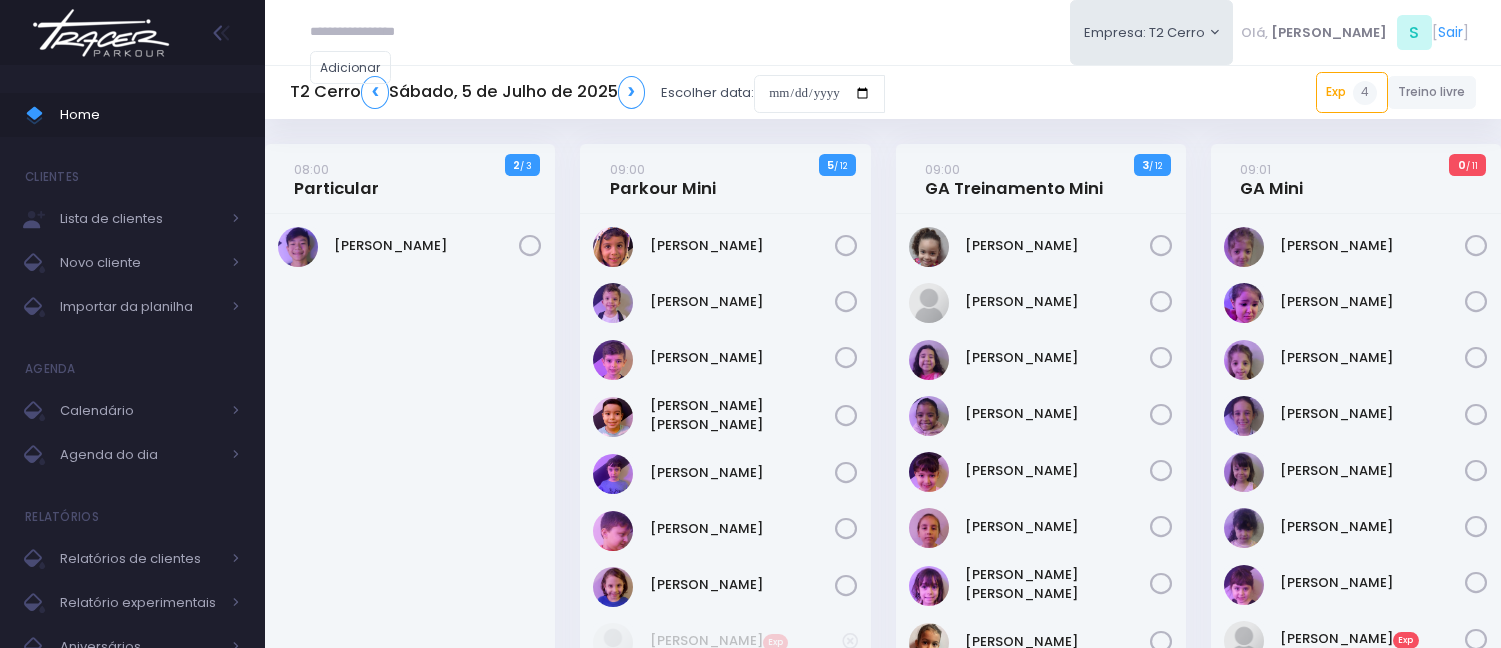 scroll, scrollTop: 0, scrollLeft: 0, axis: both 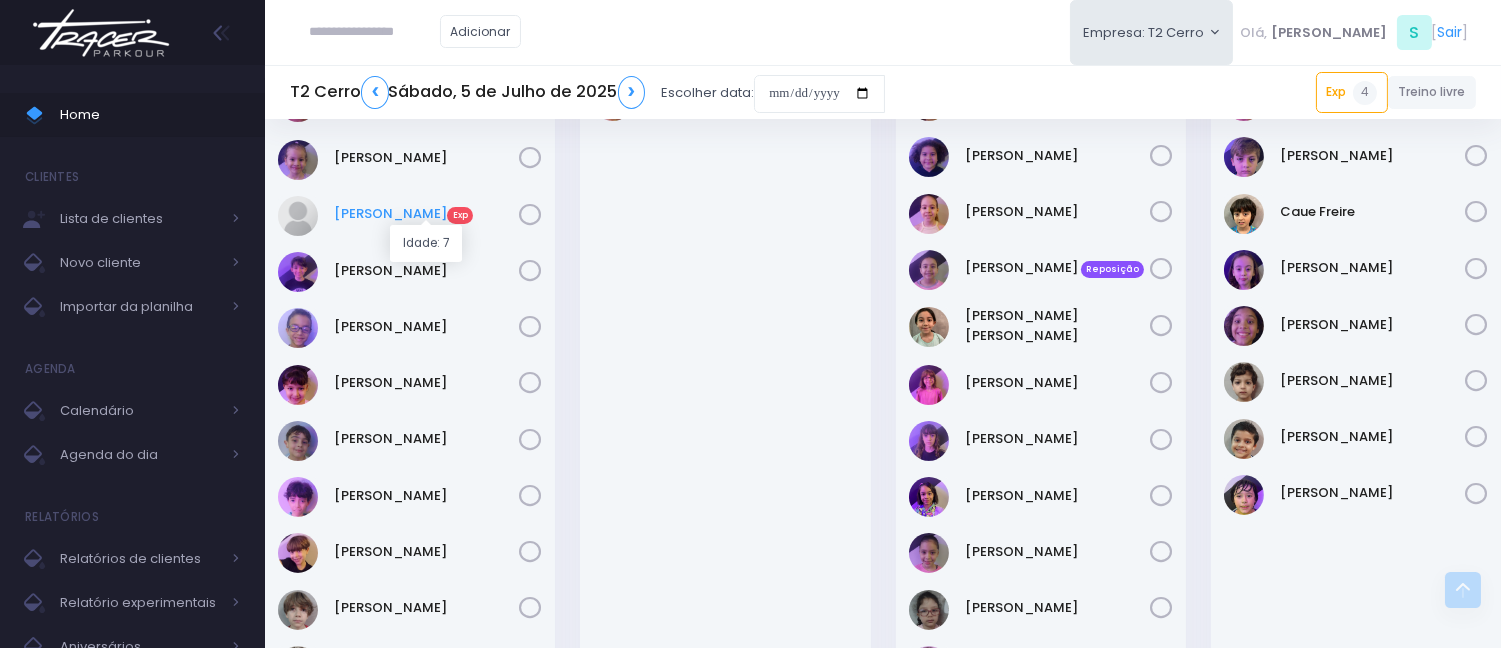 click on "Heitor Rocha
Exp" at bounding box center (426, 214) 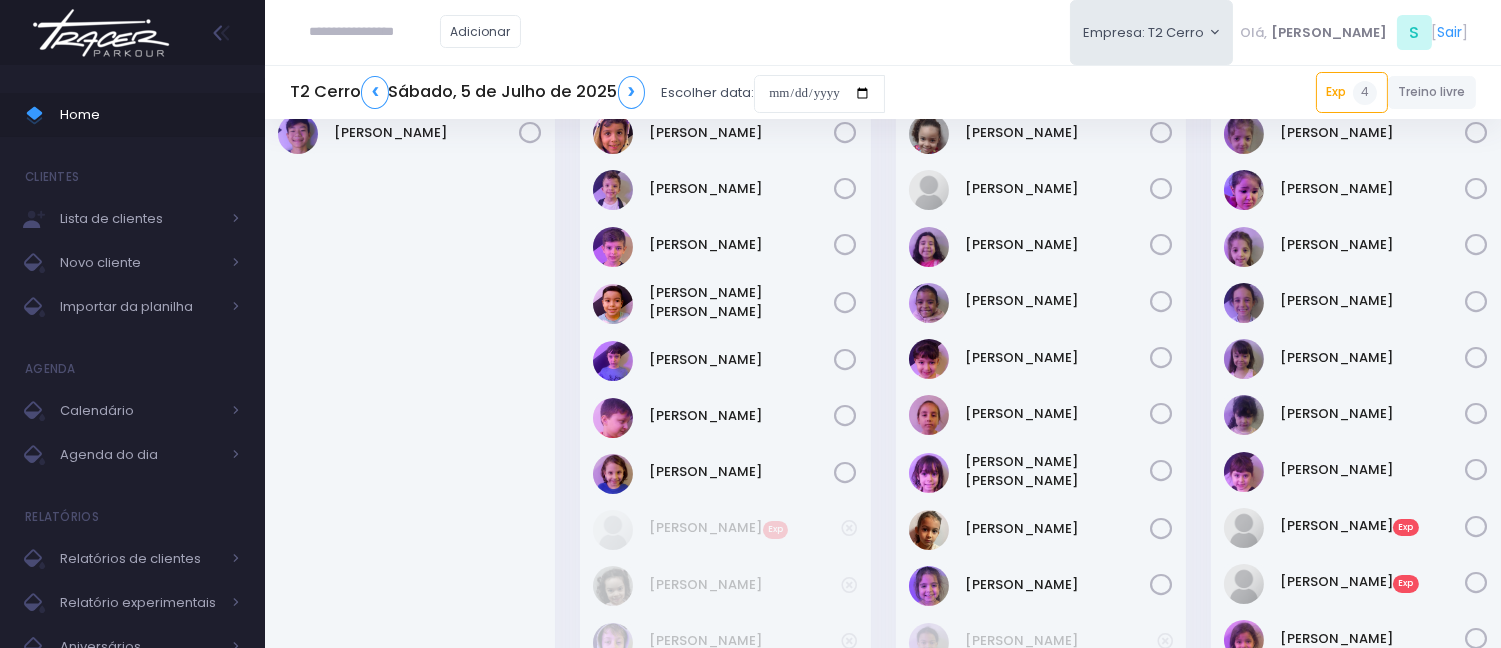 scroll, scrollTop: 111, scrollLeft: 0, axis: vertical 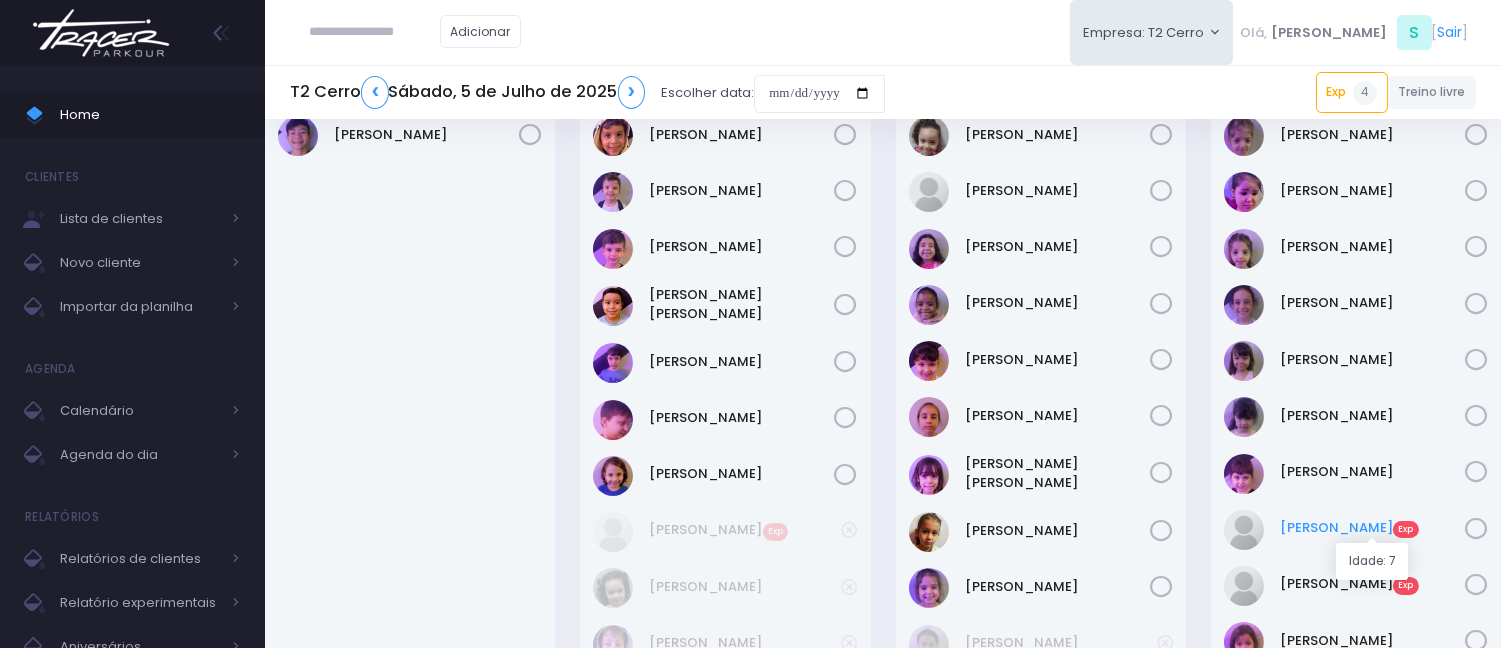 click on "Laís Martins
Exp" at bounding box center [1372, 528] 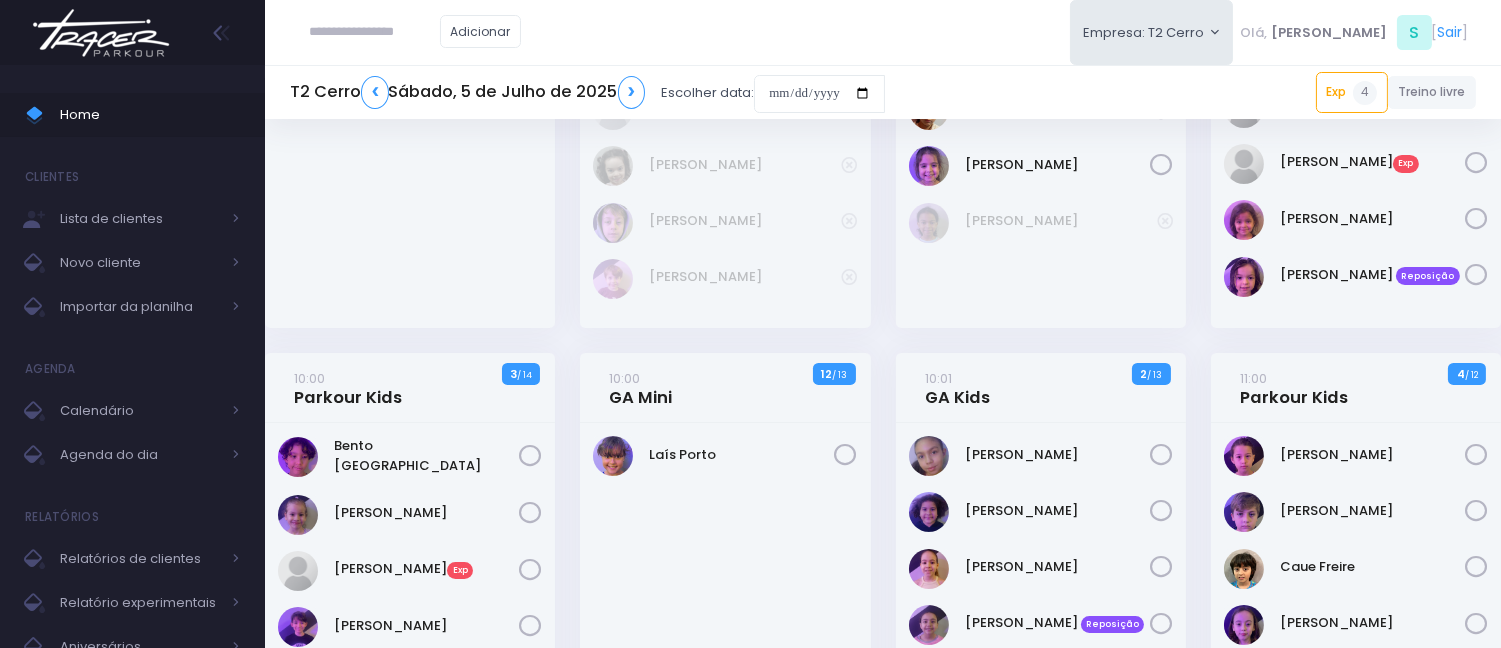 scroll, scrollTop: 666, scrollLeft: 0, axis: vertical 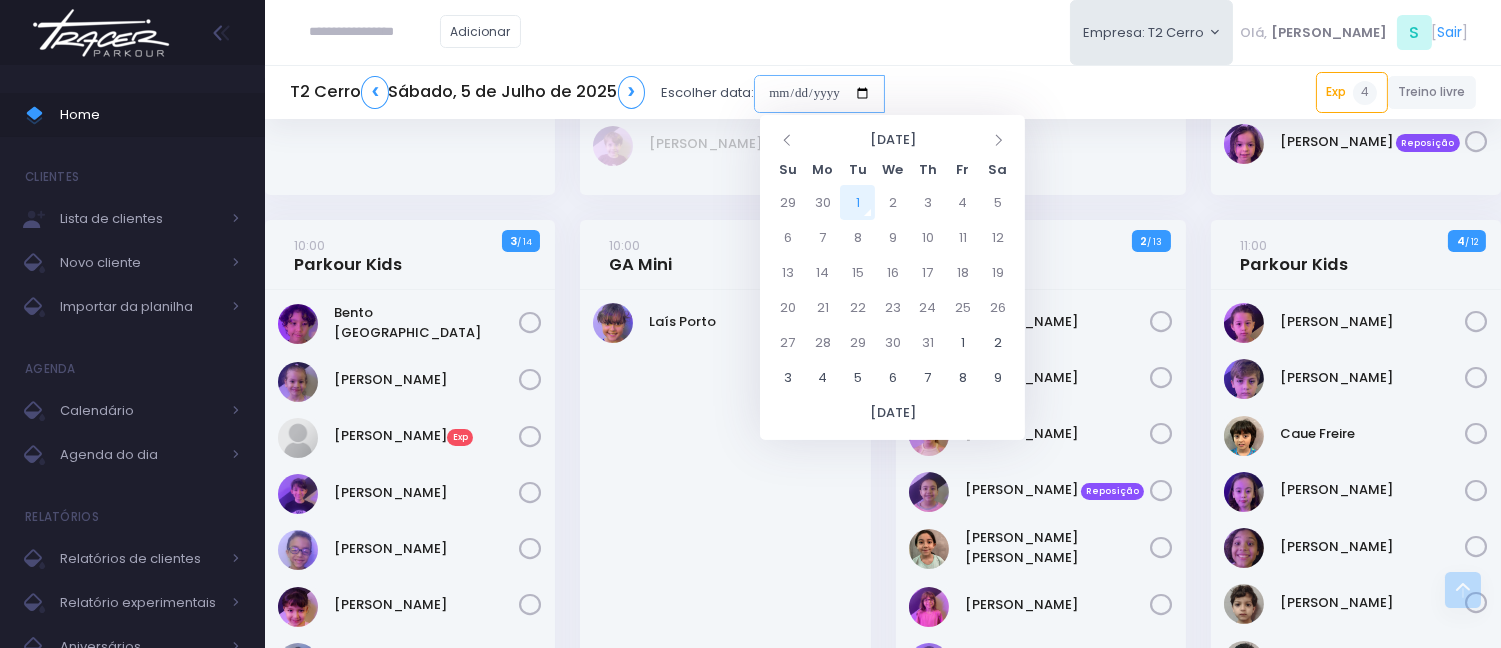 click at bounding box center [819, 94] 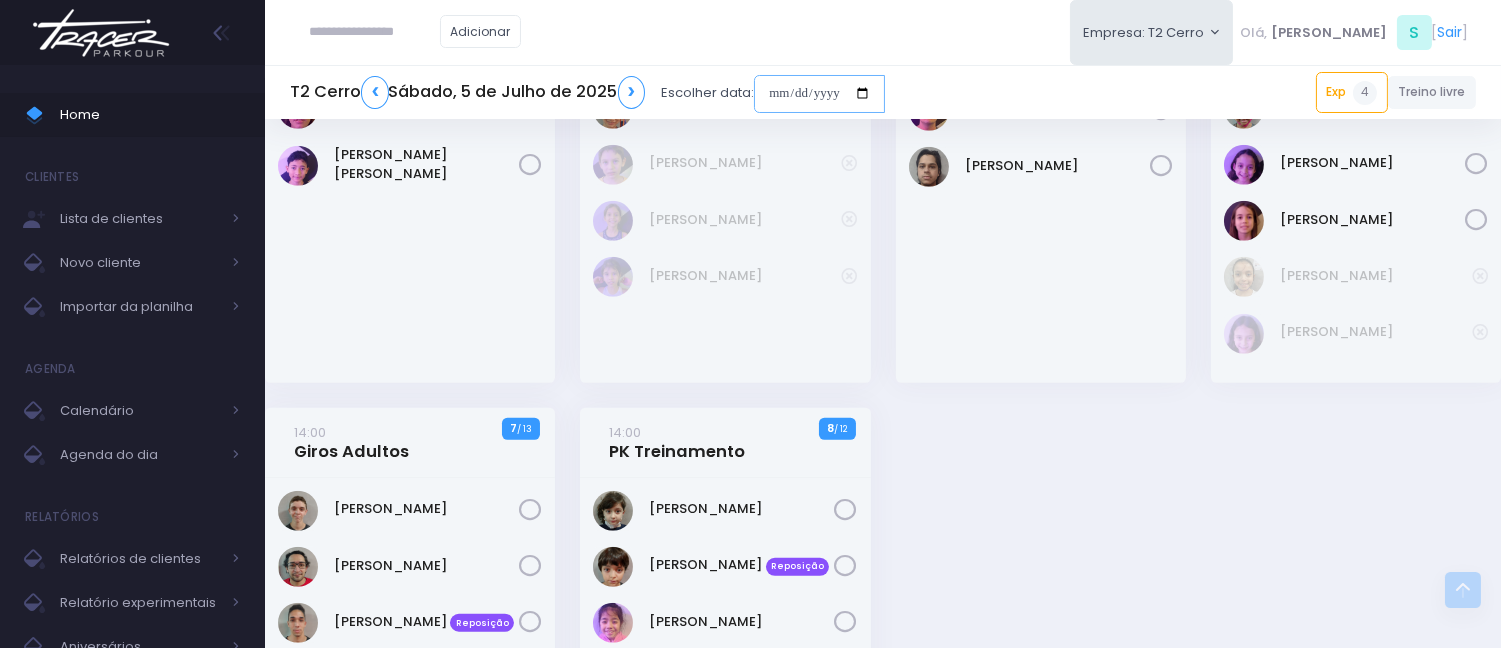 scroll, scrollTop: 2946, scrollLeft: 0, axis: vertical 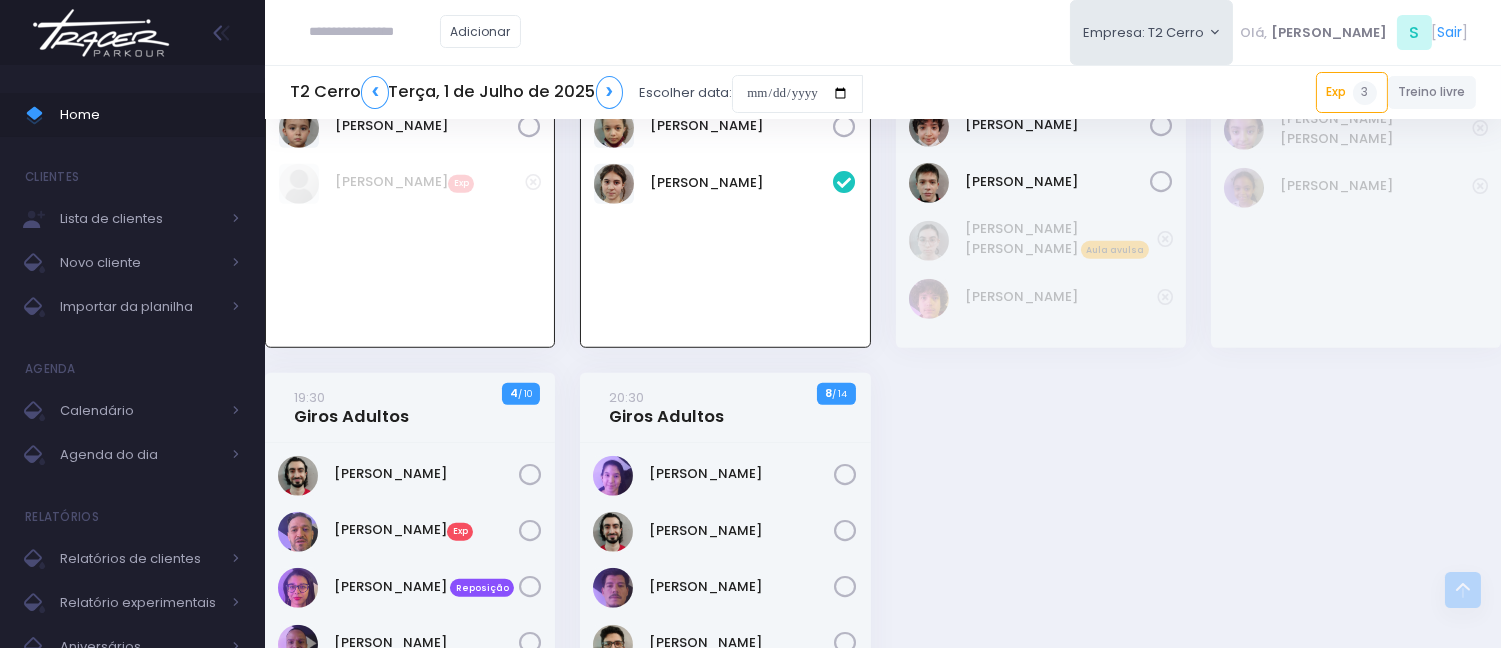 click on "Estevão Rizzo
Exp" at bounding box center [410, 532] 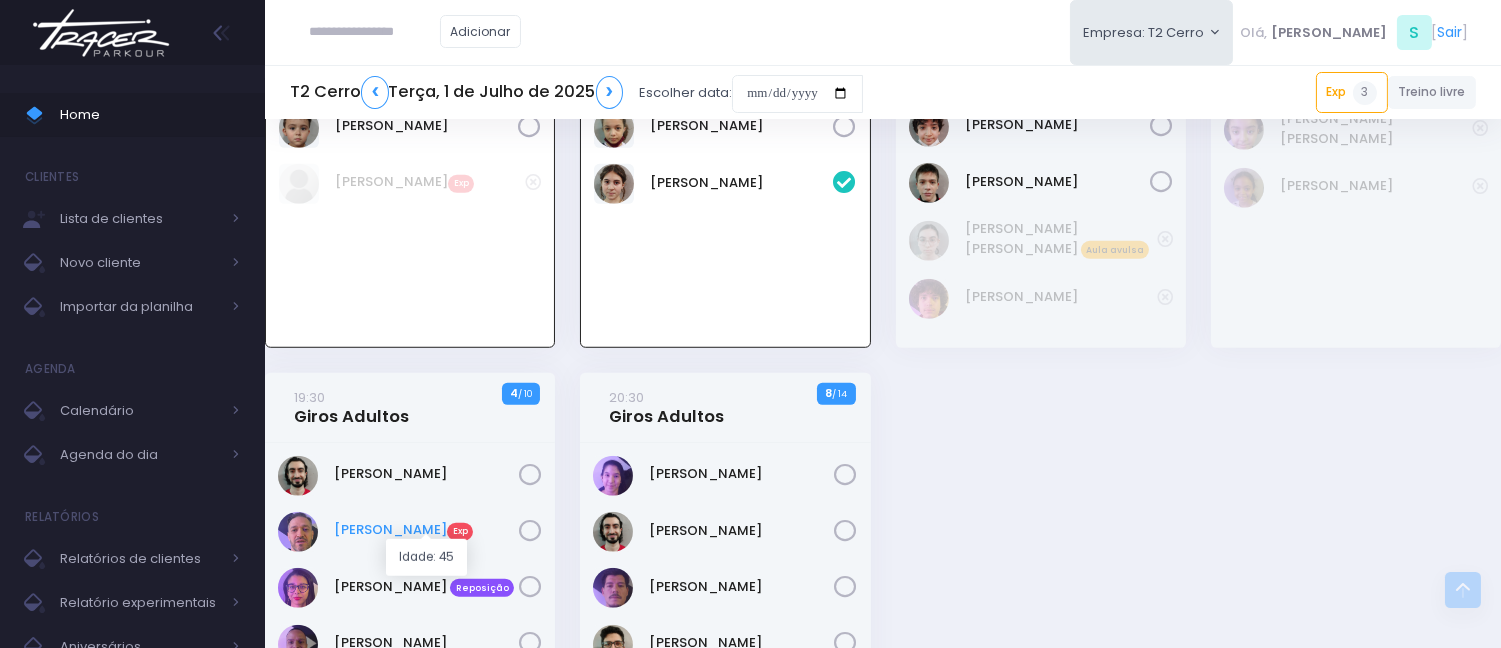 click on "Estevão Rizzo
Exp" at bounding box center [426, 530] 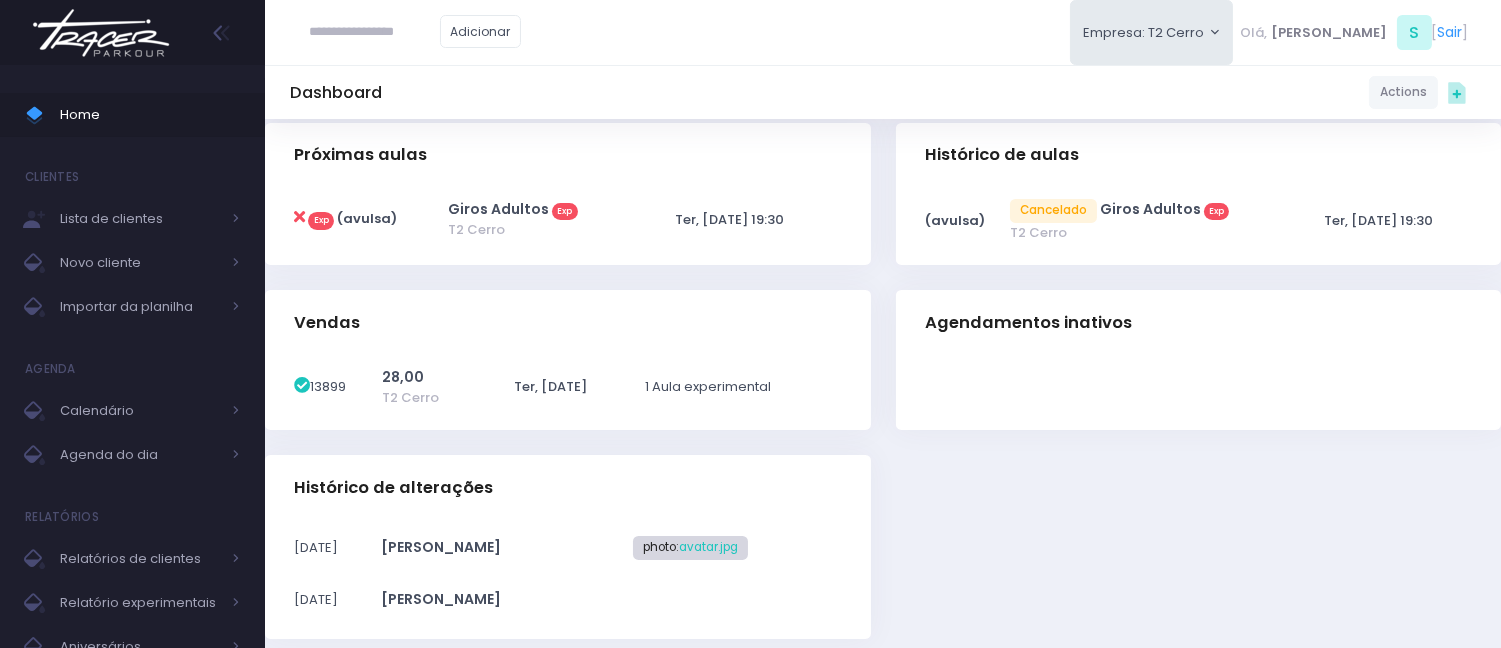 scroll, scrollTop: 538, scrollLeft: 0, axis: vertical 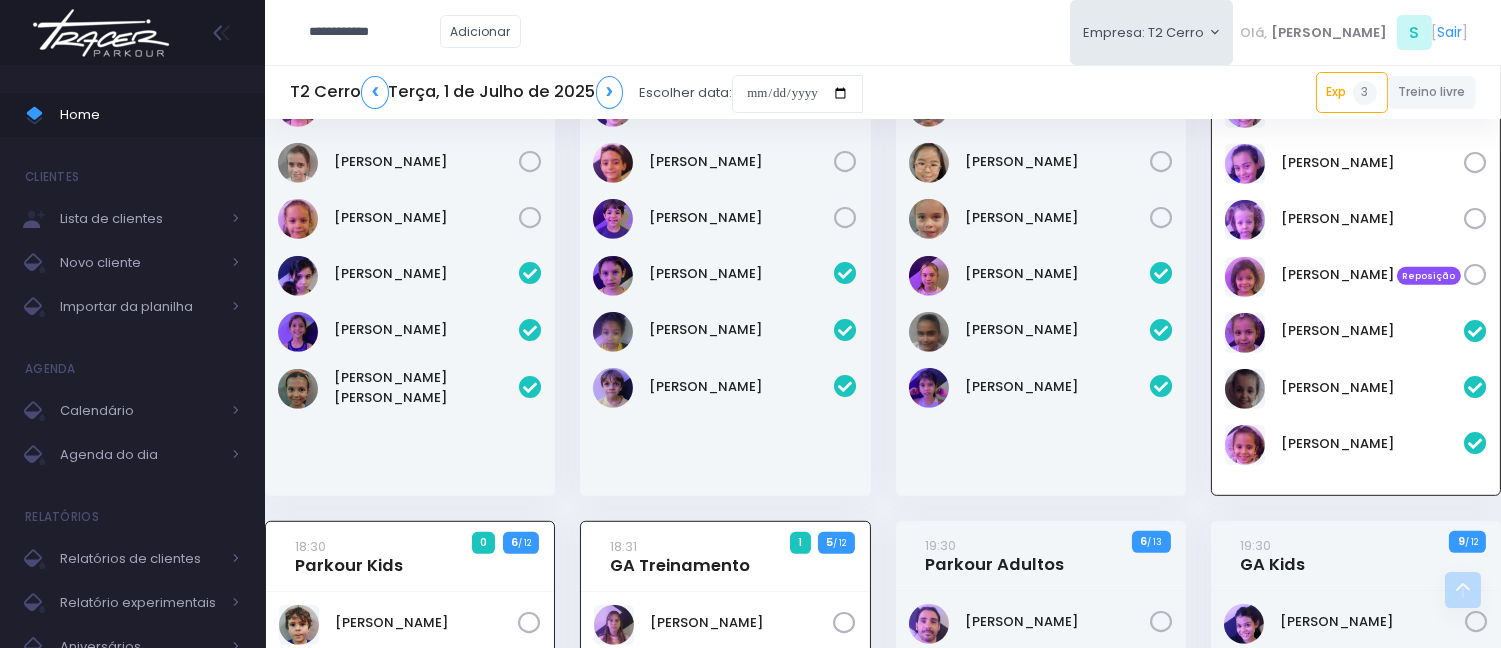 type on "**********" 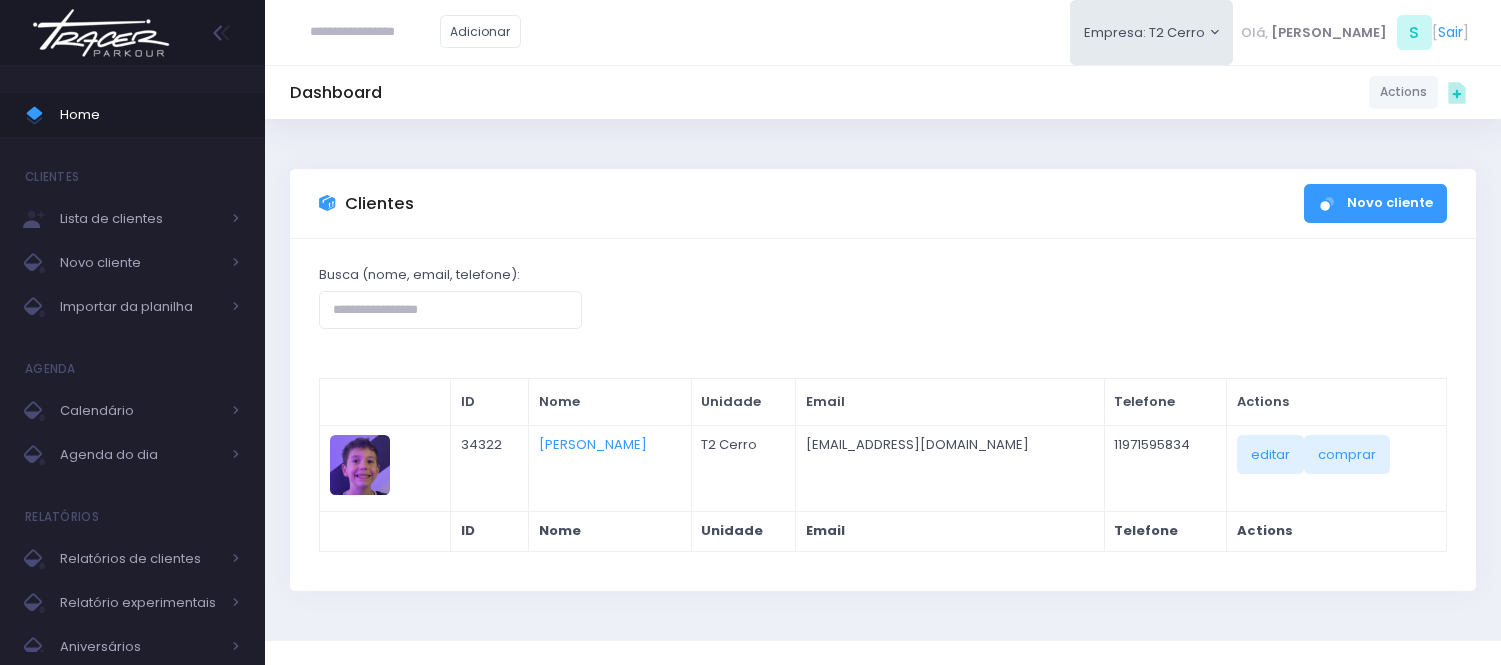 scroll, scrollTop: 0, scrollLeft: 0, axis: both 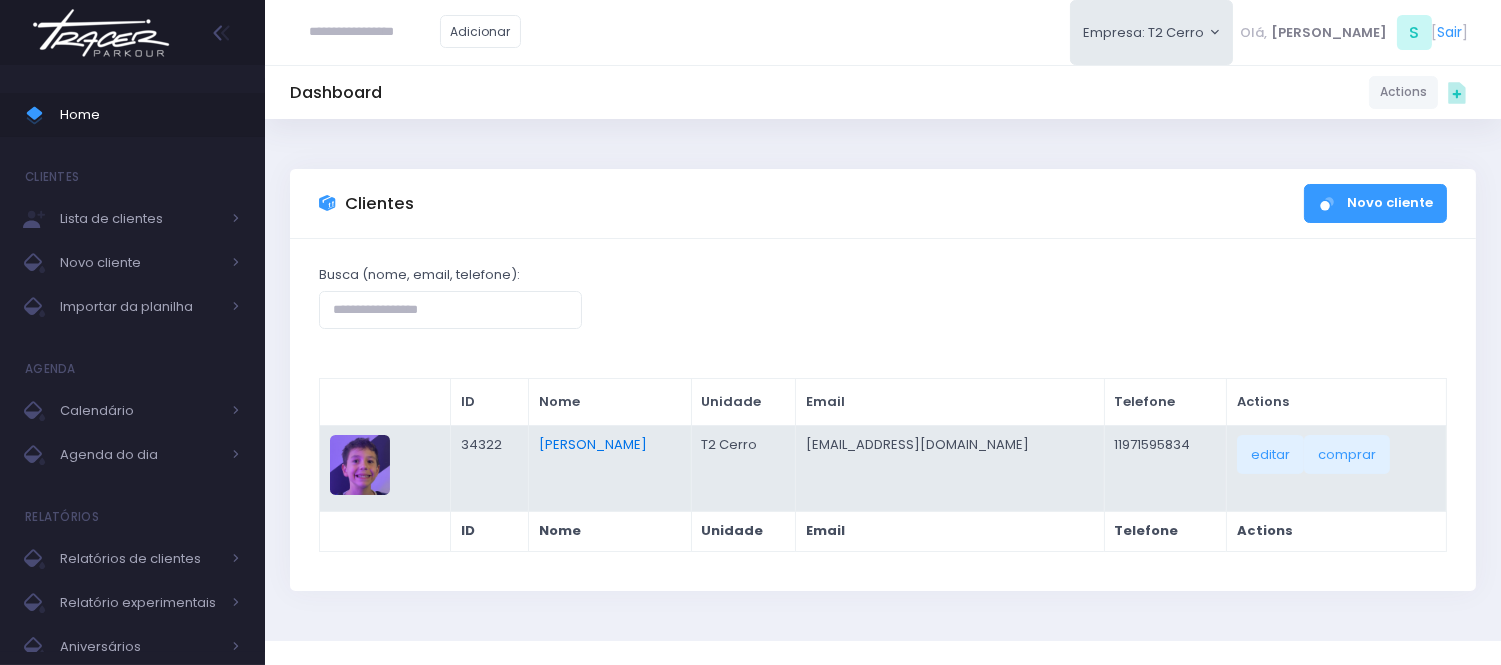click on "[PERSON_NAME]" at bounding box center [593, 444] 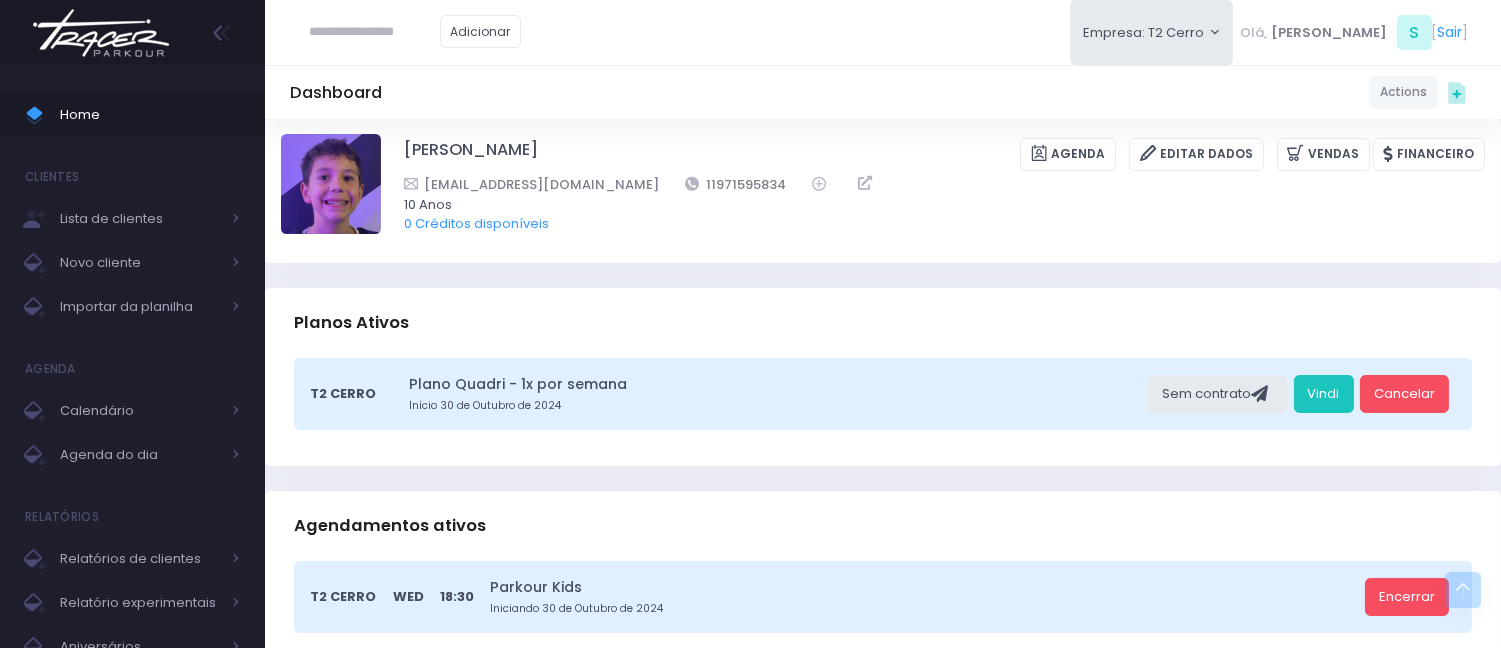 scroll, scrollTop: 0, scrollLeft: 0, axis: both 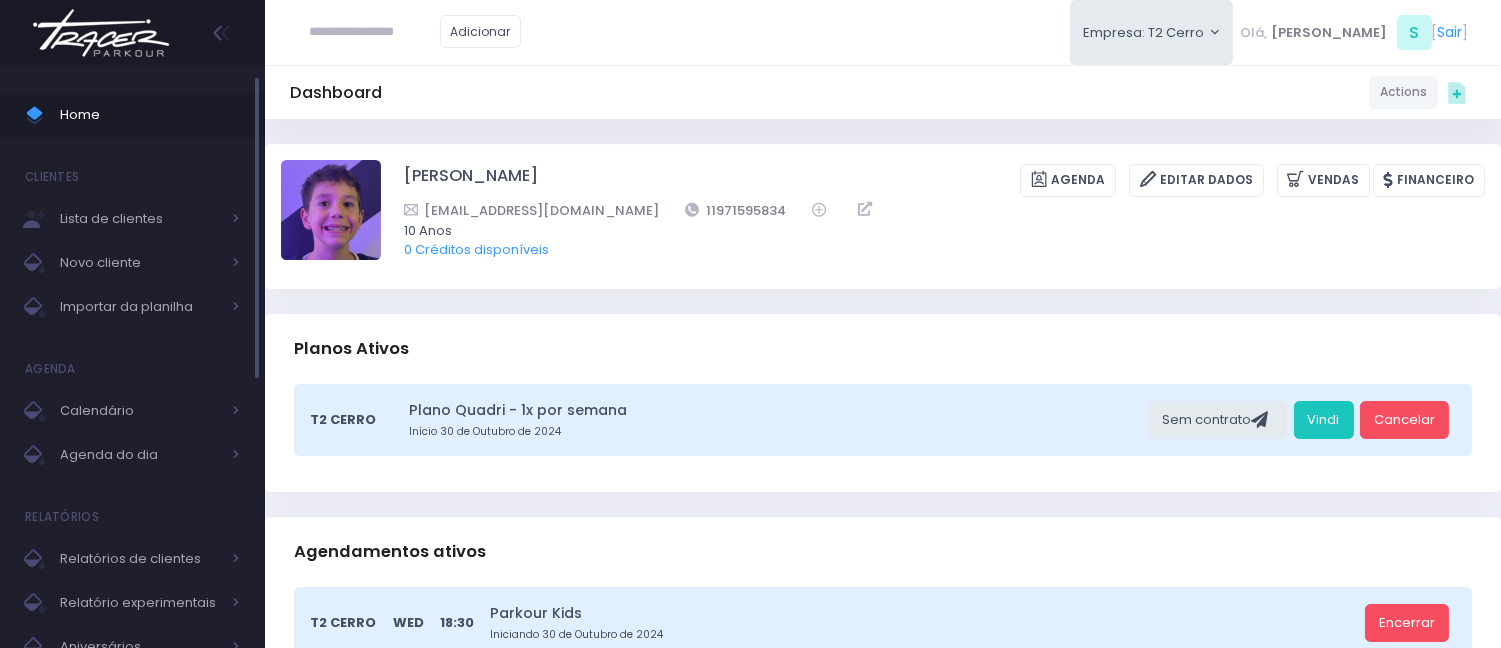 click on "Home" at bounding box center [150, 115] 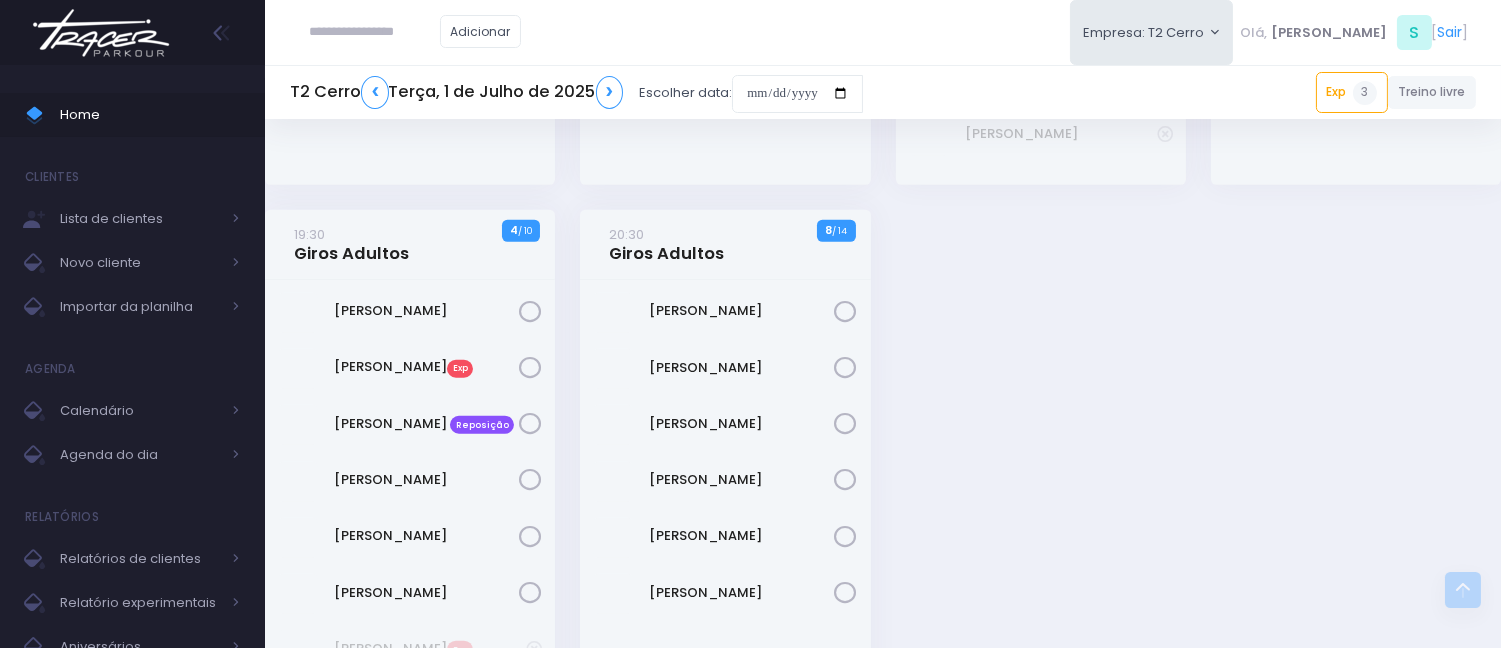 scroll, scrollTop: 3000, scrollLeft: 0, axis: vertical 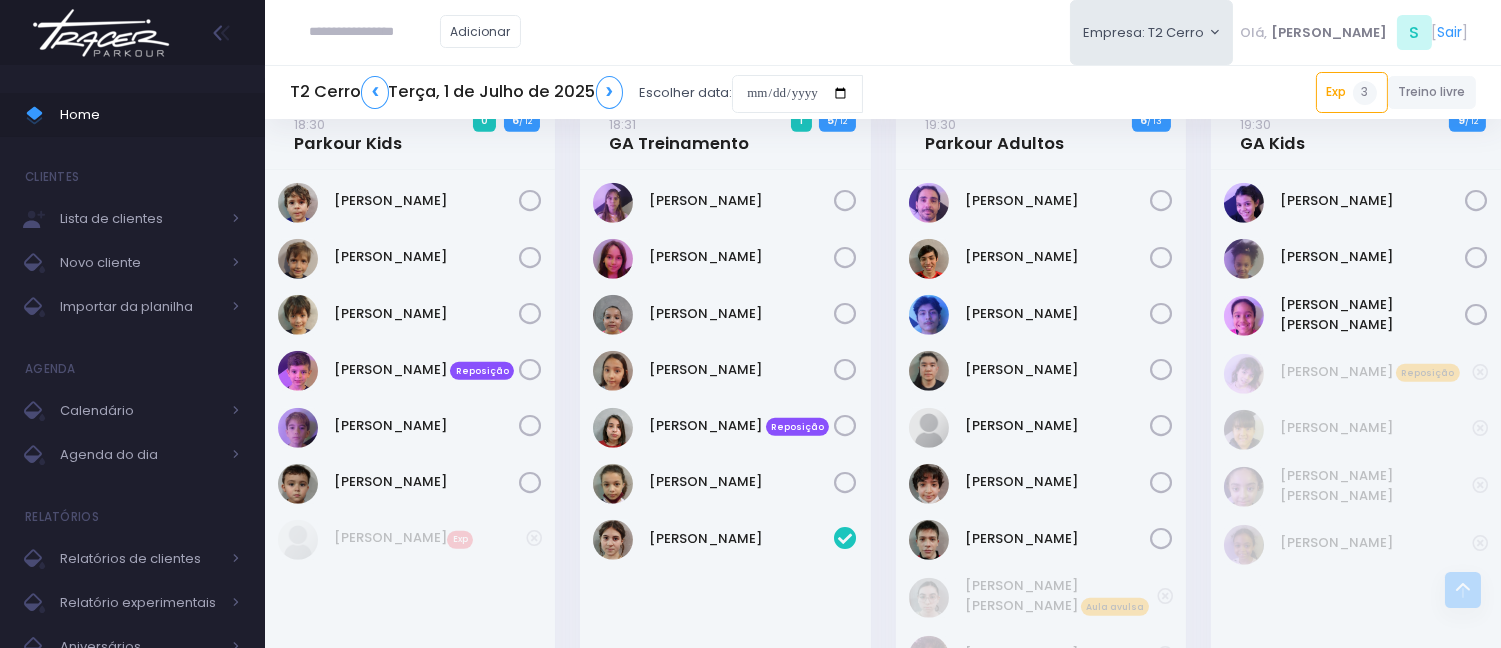 click on "Adicionar
Empresa: T2 Cerro
T2 Cerro T3 Santana T4 Pompeia Olá, S [" at bounding box center (883, 32) 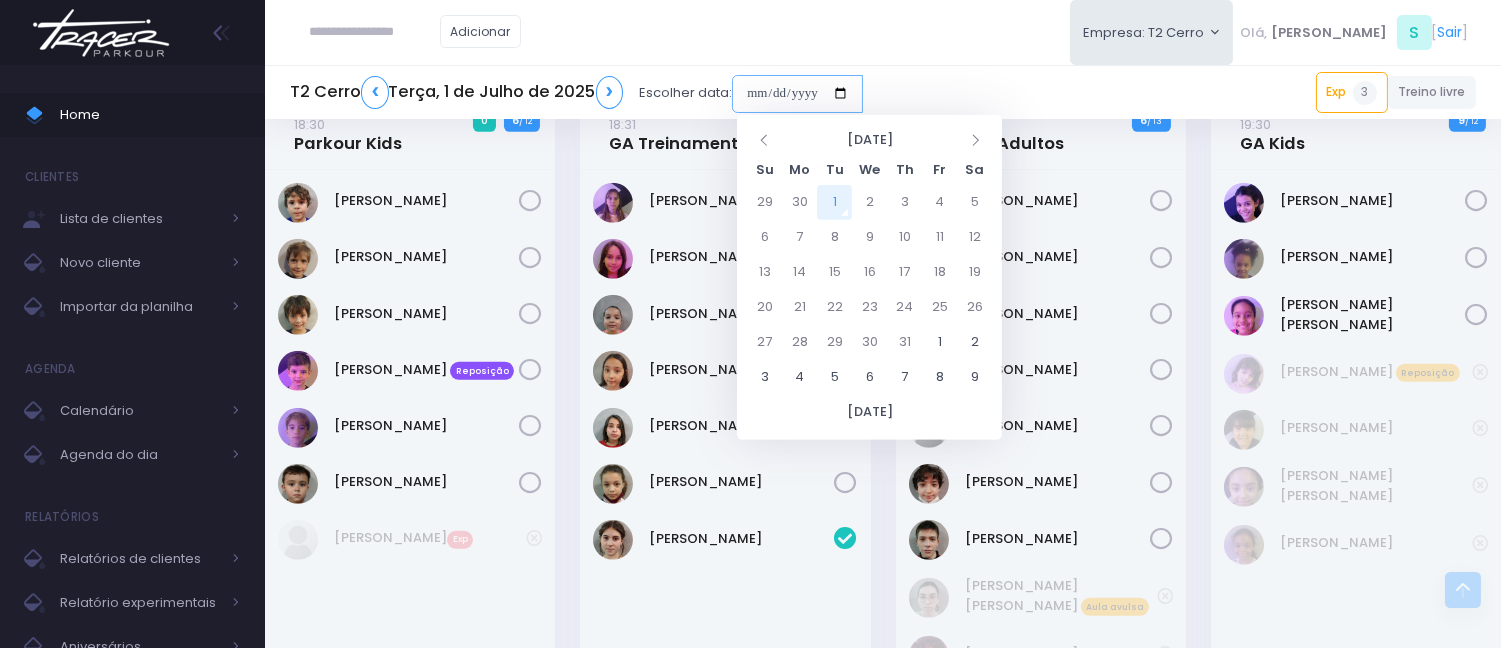 click at bounding box center (797, 94) 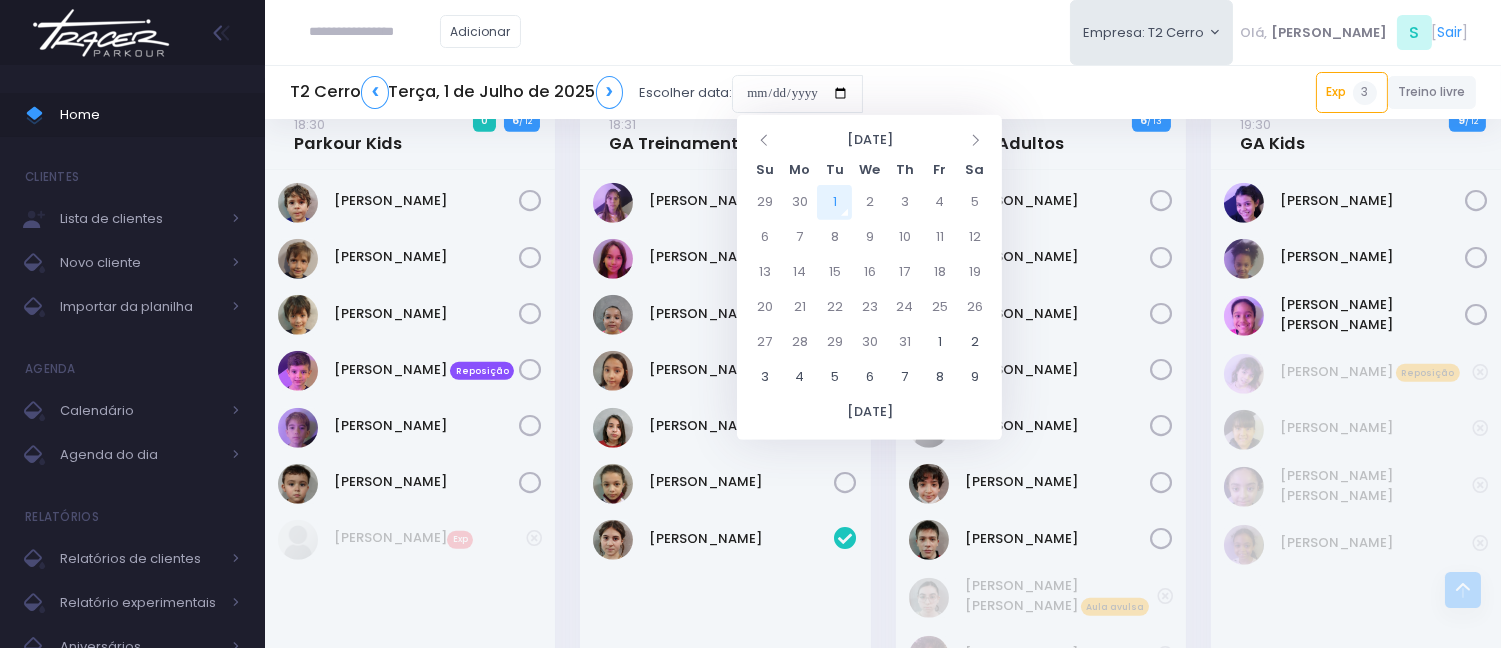 click on "Arthur Parrini" at bounding box center [410, 437] 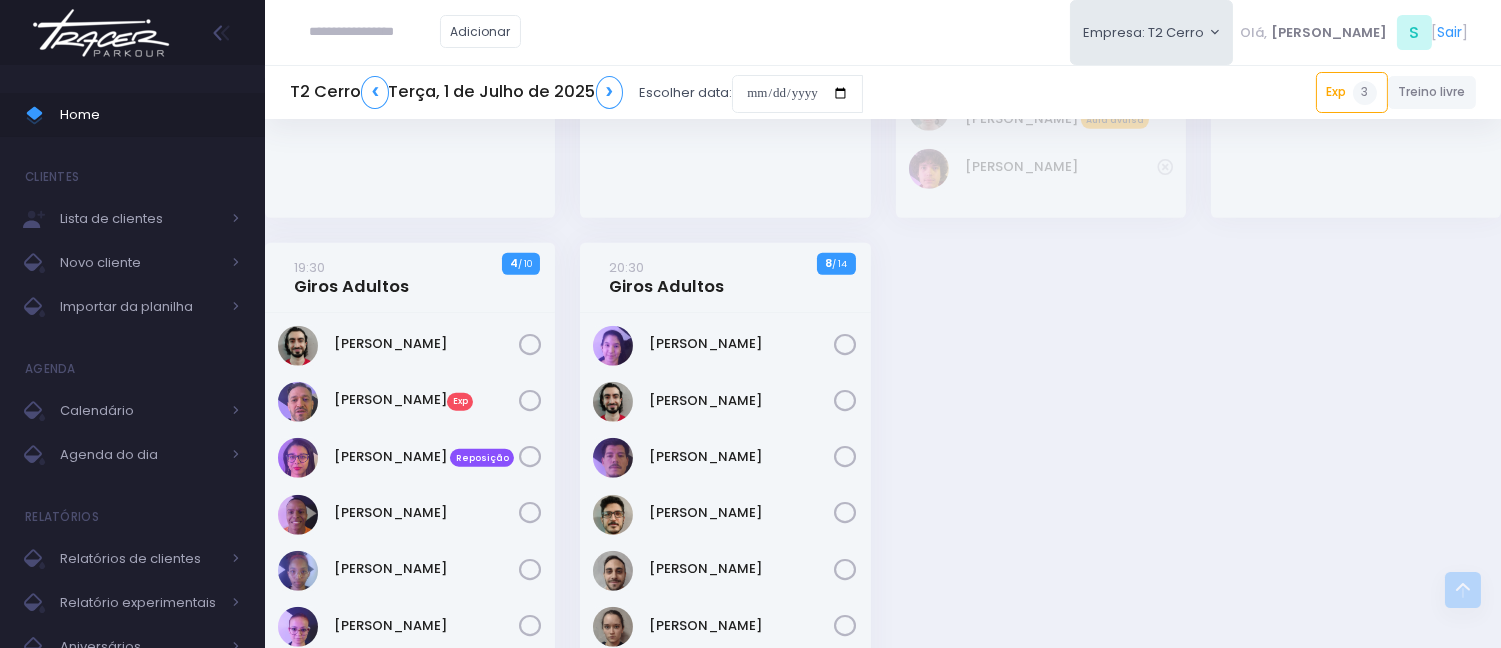 scroll, scrollTop: 3012, scrollLeft: 0, axis: vertical 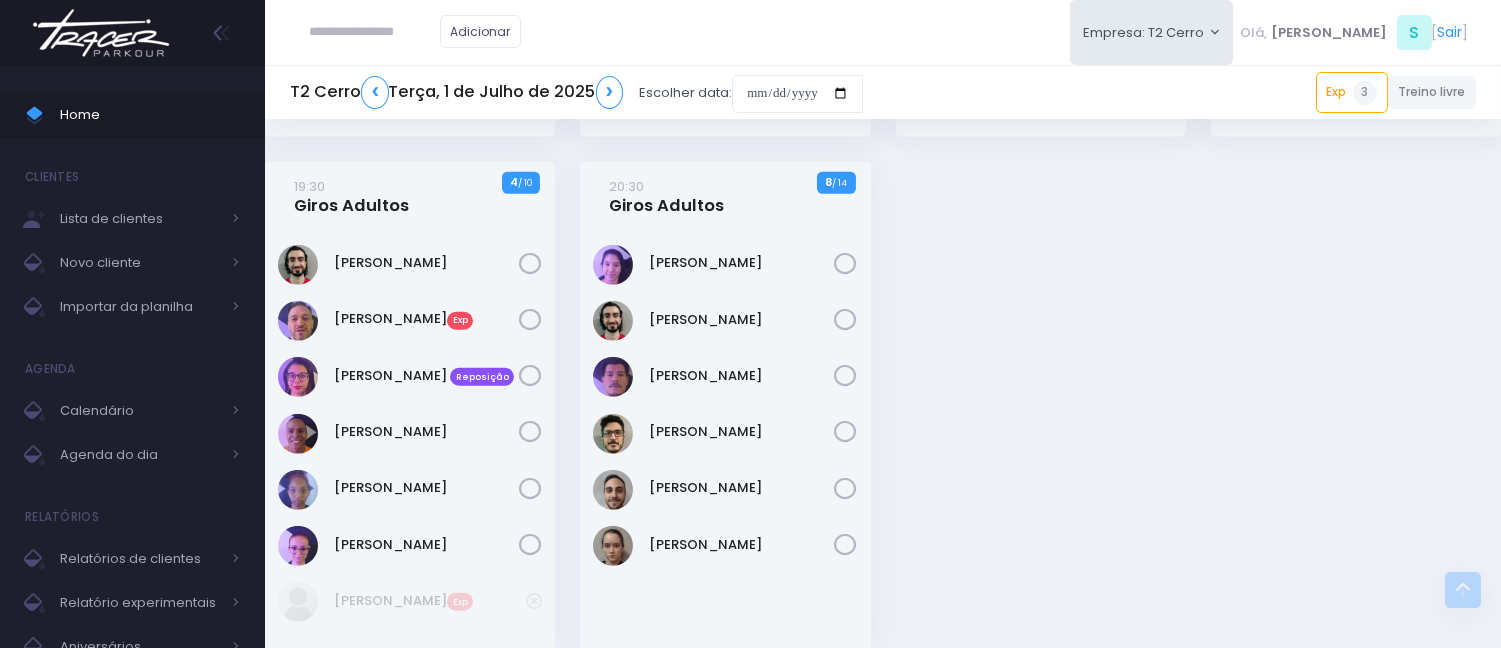 click on "Adicionar
Empresa: T2 Cerro
T2 Cerro T3 Santana T4 Pompeia Olá, S [" at bounding box center (883, 32) 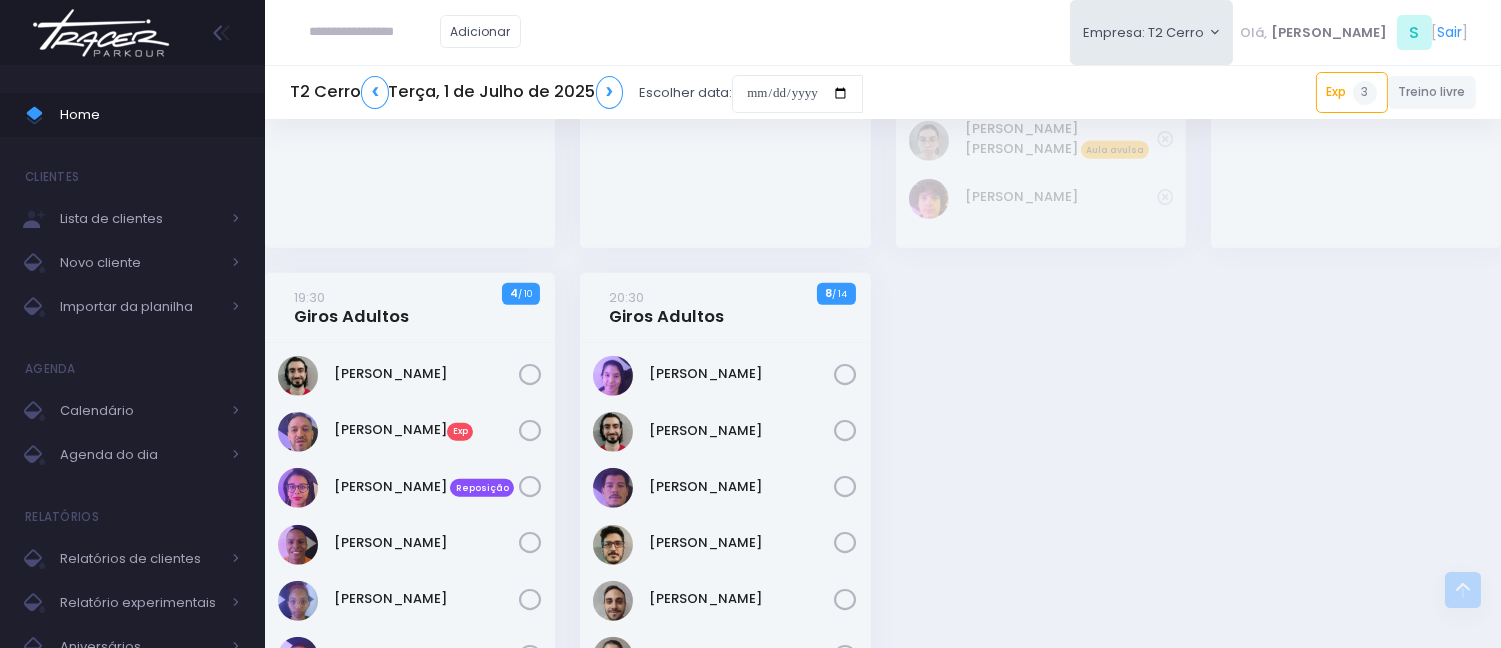 scroll, scrollTop: 3012, scrollLeft: 0, axis: vertical 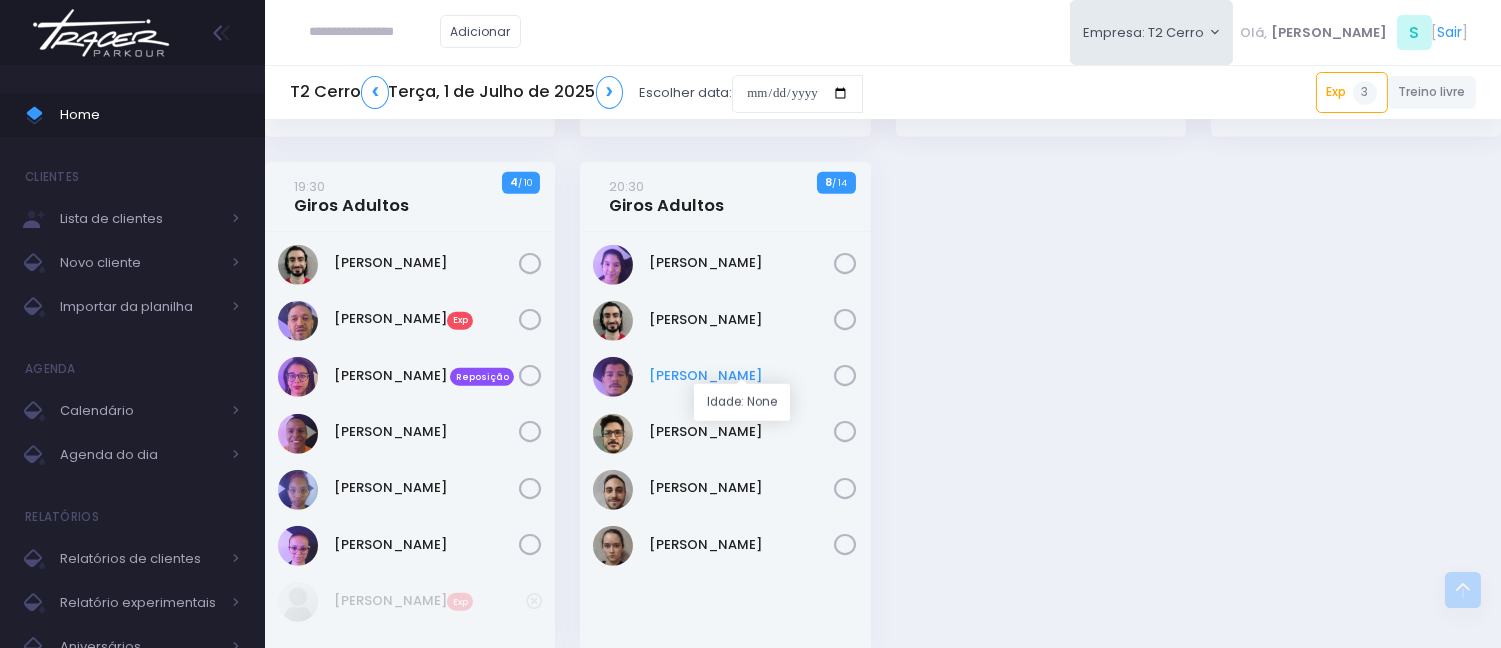 click on "[PERSON_NAME]" at bounding box center (742, 376) 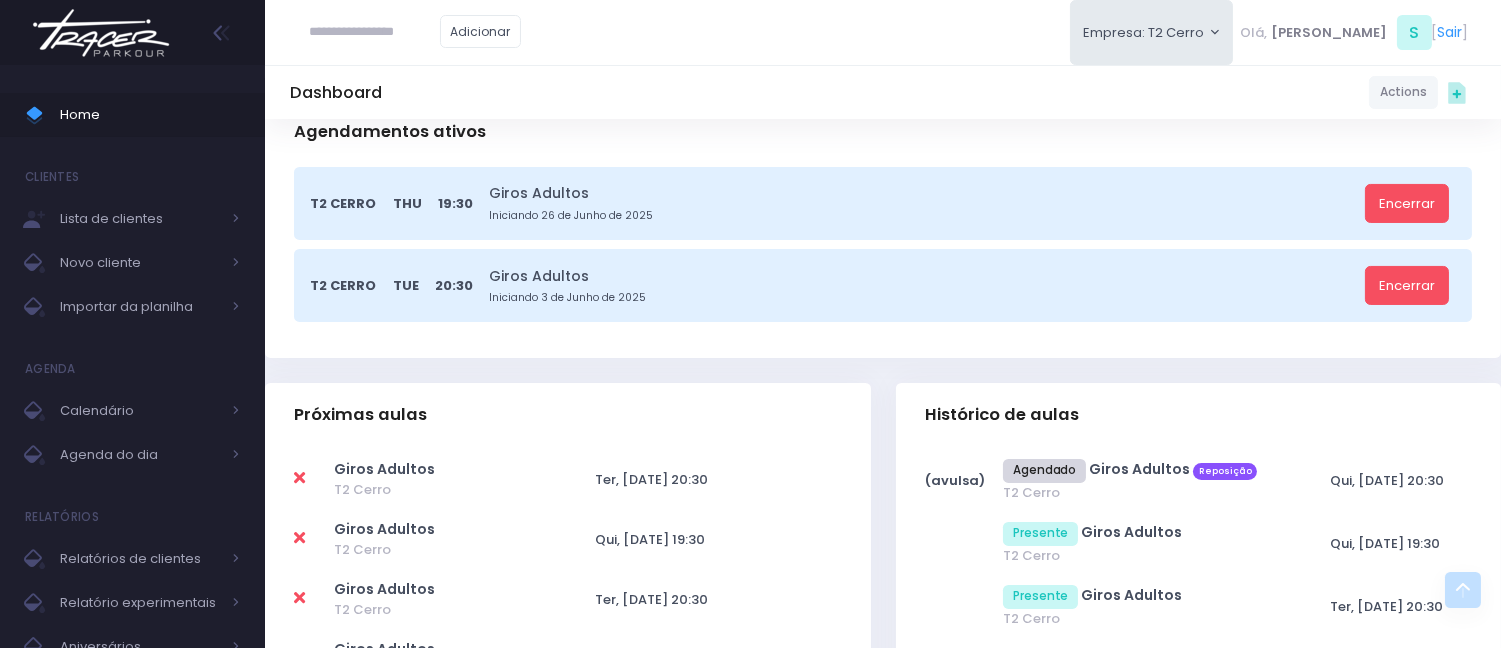 scroll, scrollTop: 111, scrollLeft: 0, axis: vertical 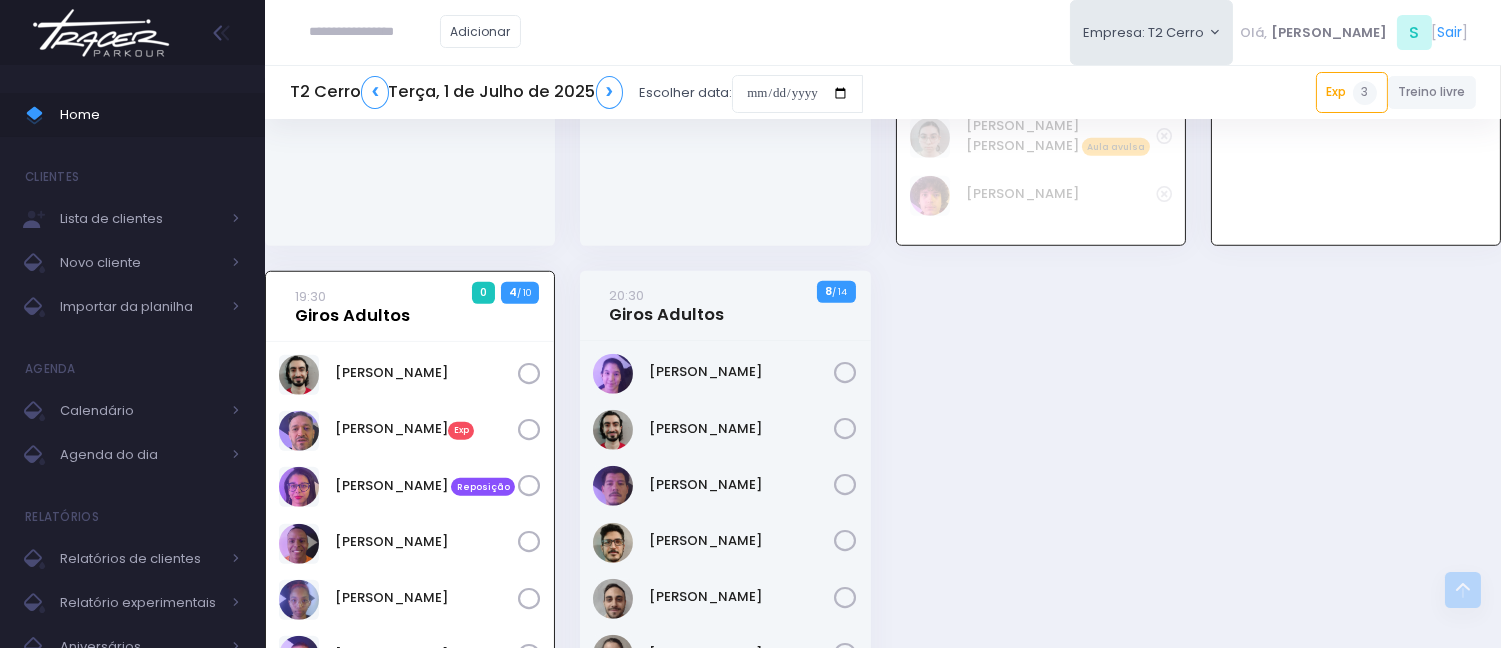 click on "19:30 Giros Adultos" at bounding box center (352, 306) 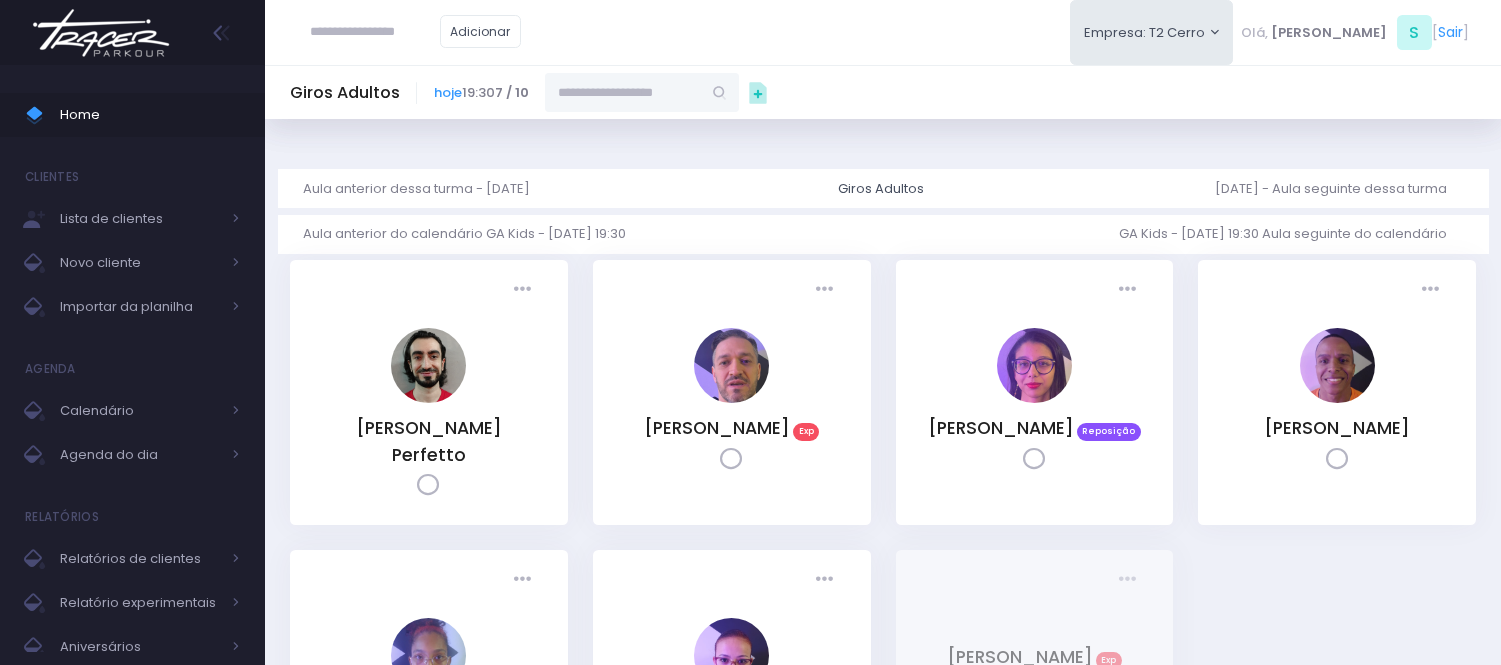 scroll, scrollTop: 0, scrollLeft: 0, axis: both 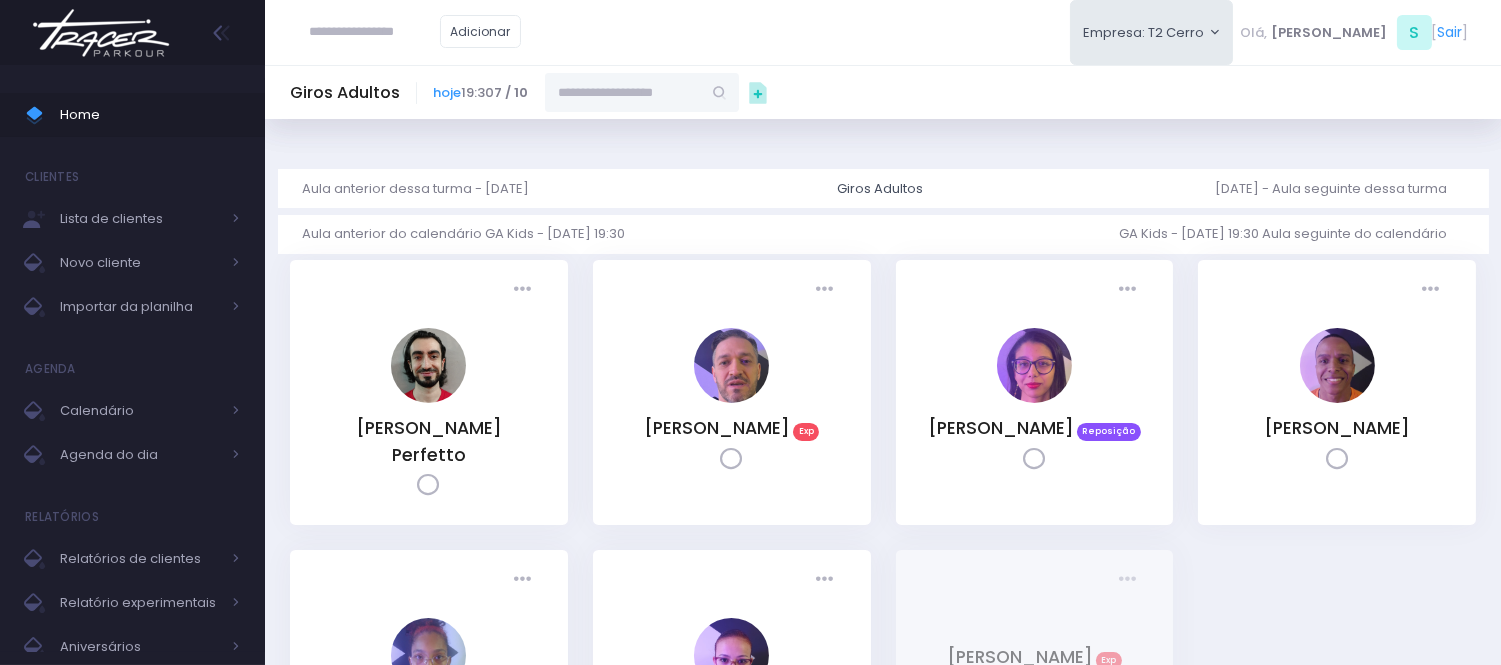 click at bounding box center [623, 92] 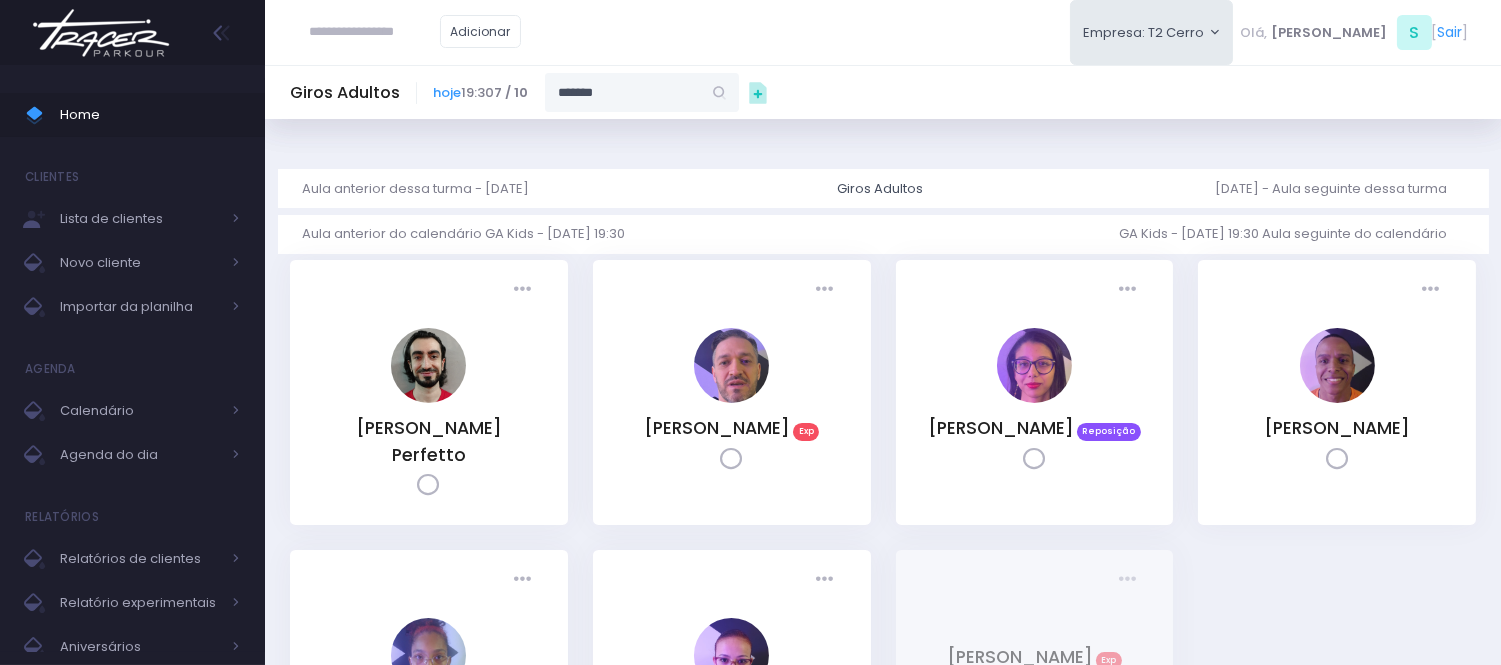 type on "*******" 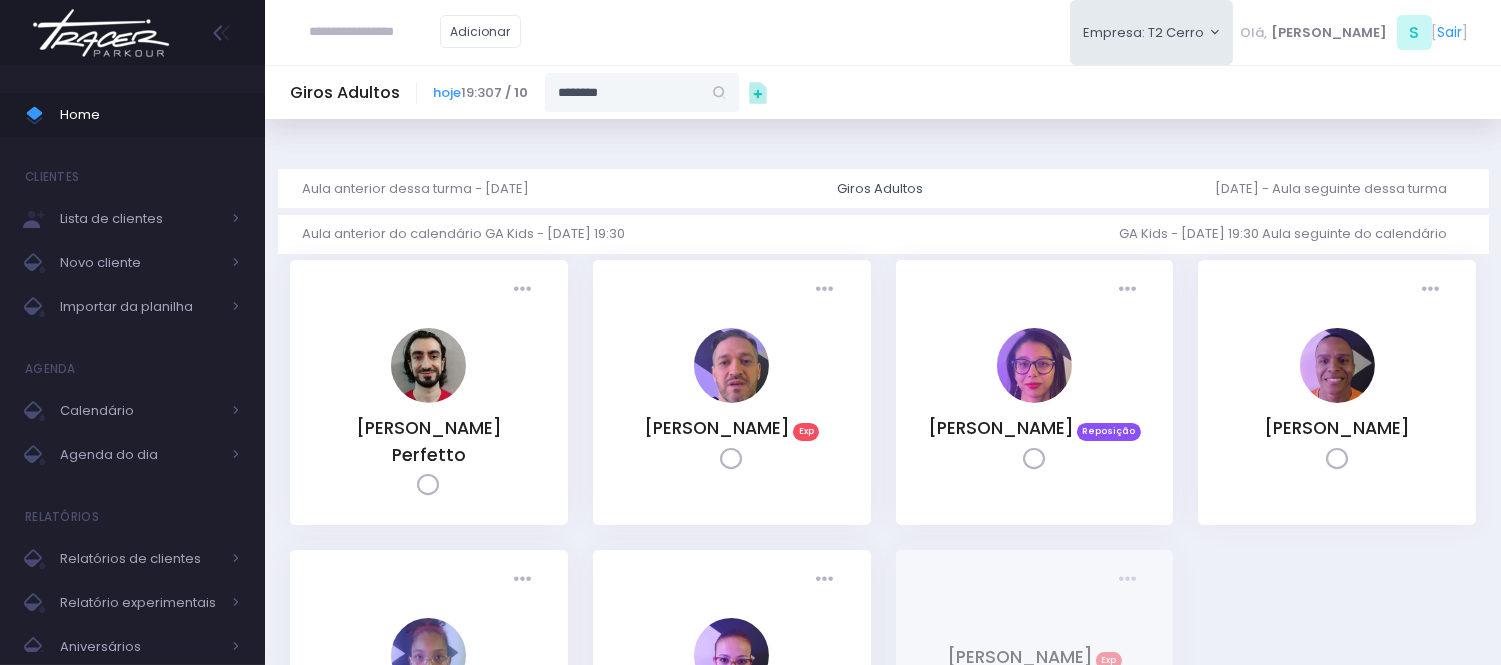 type on "**********" 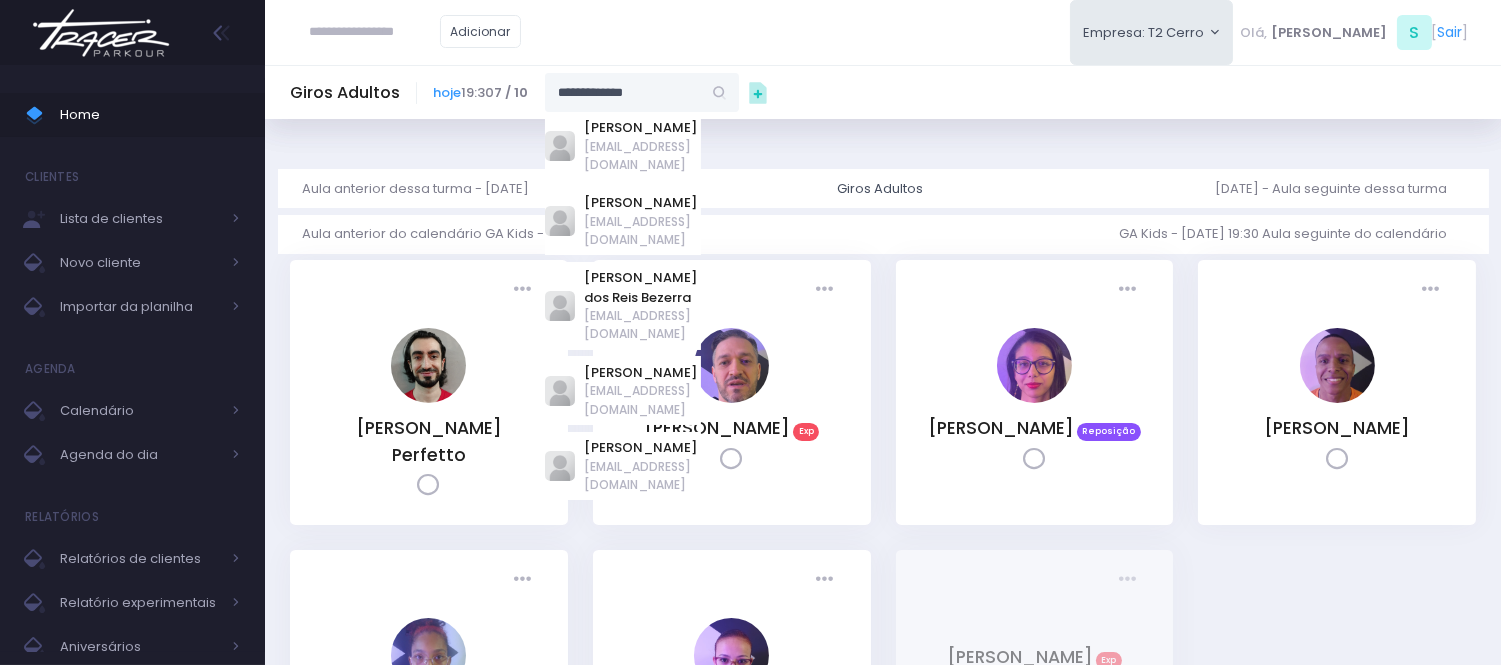 type 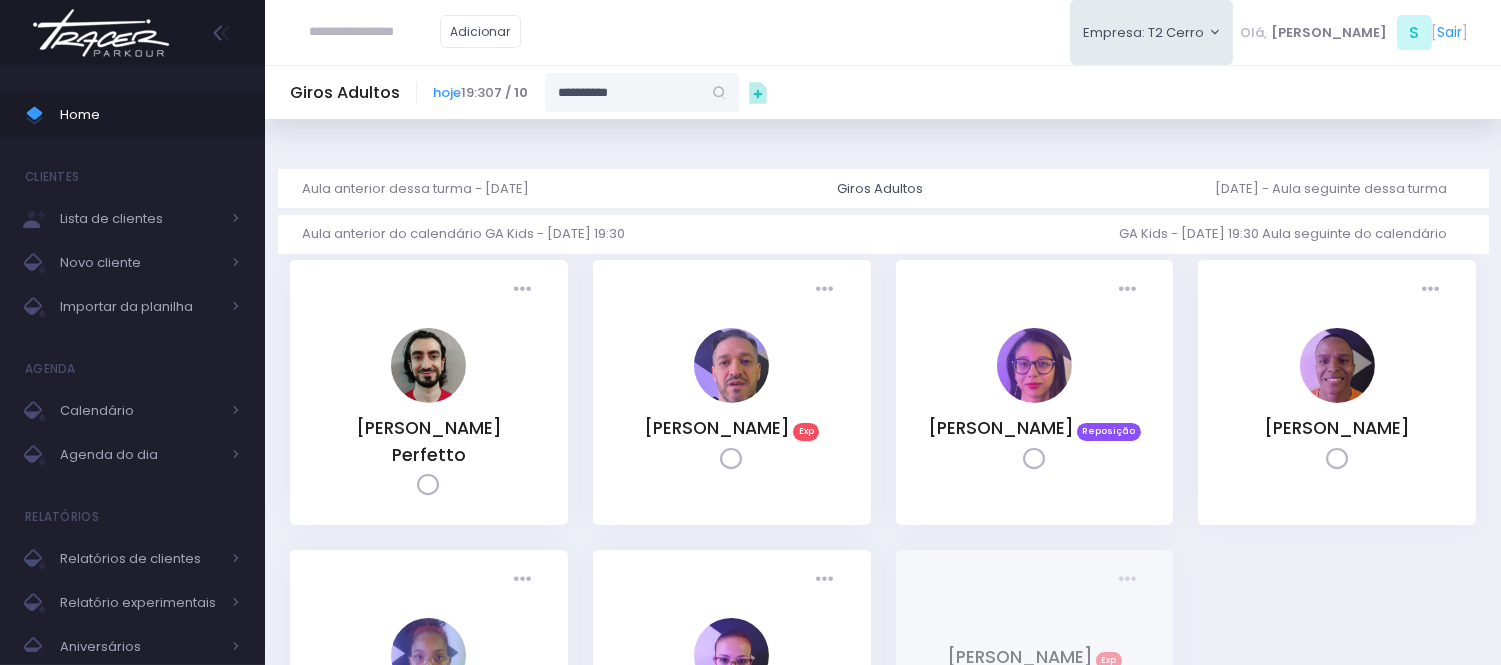type on "*********" 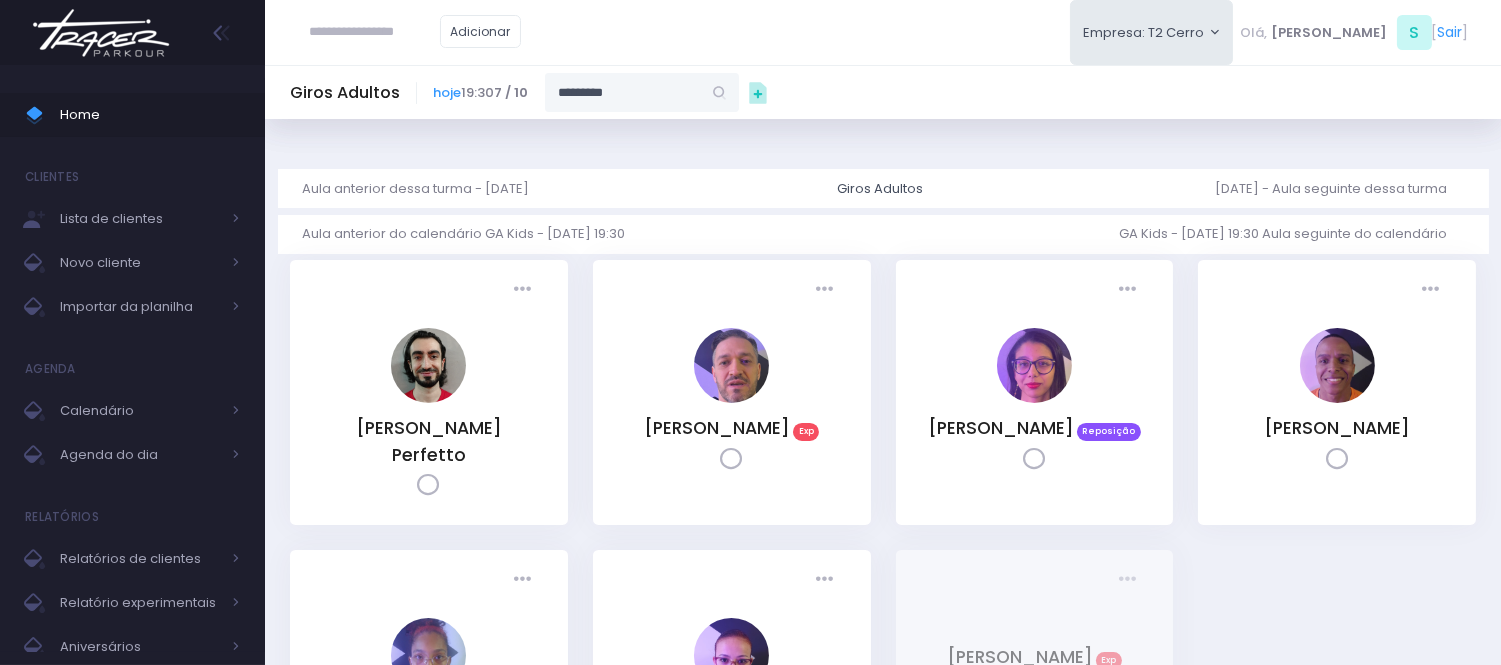 type on "**********" 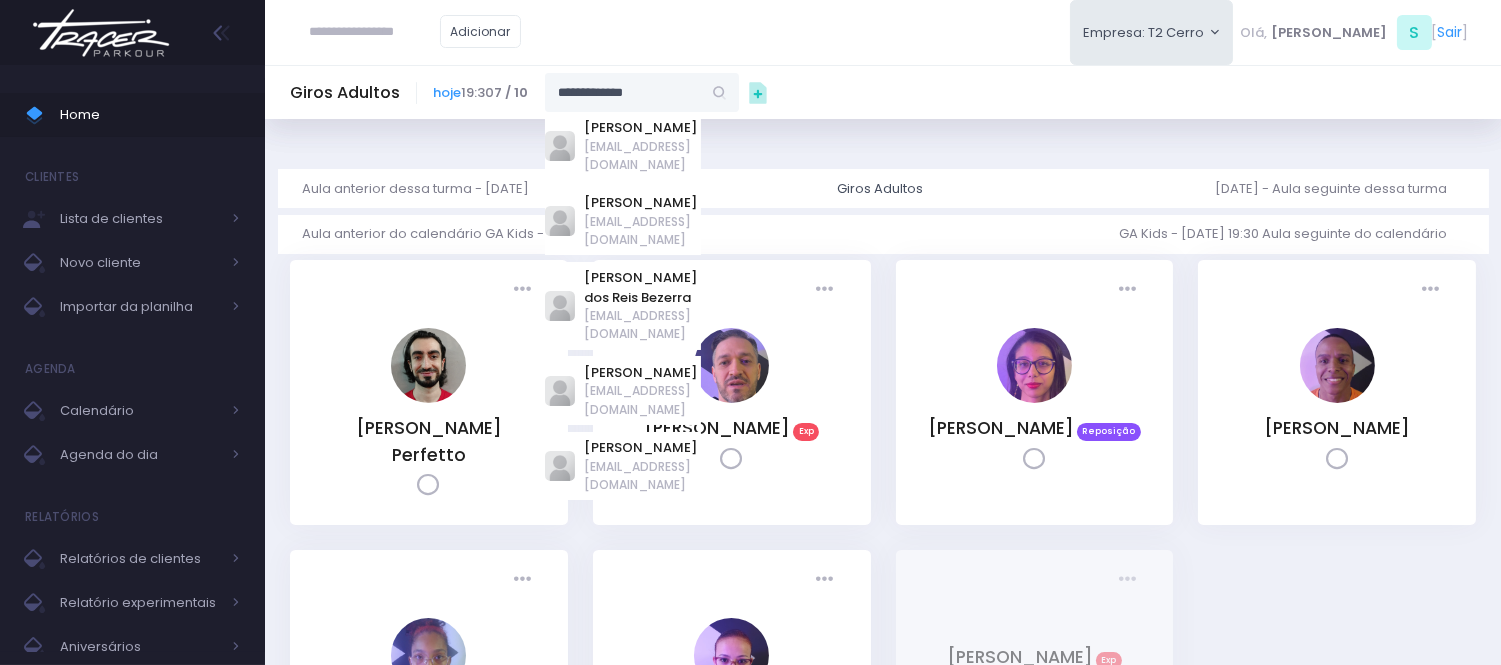 type 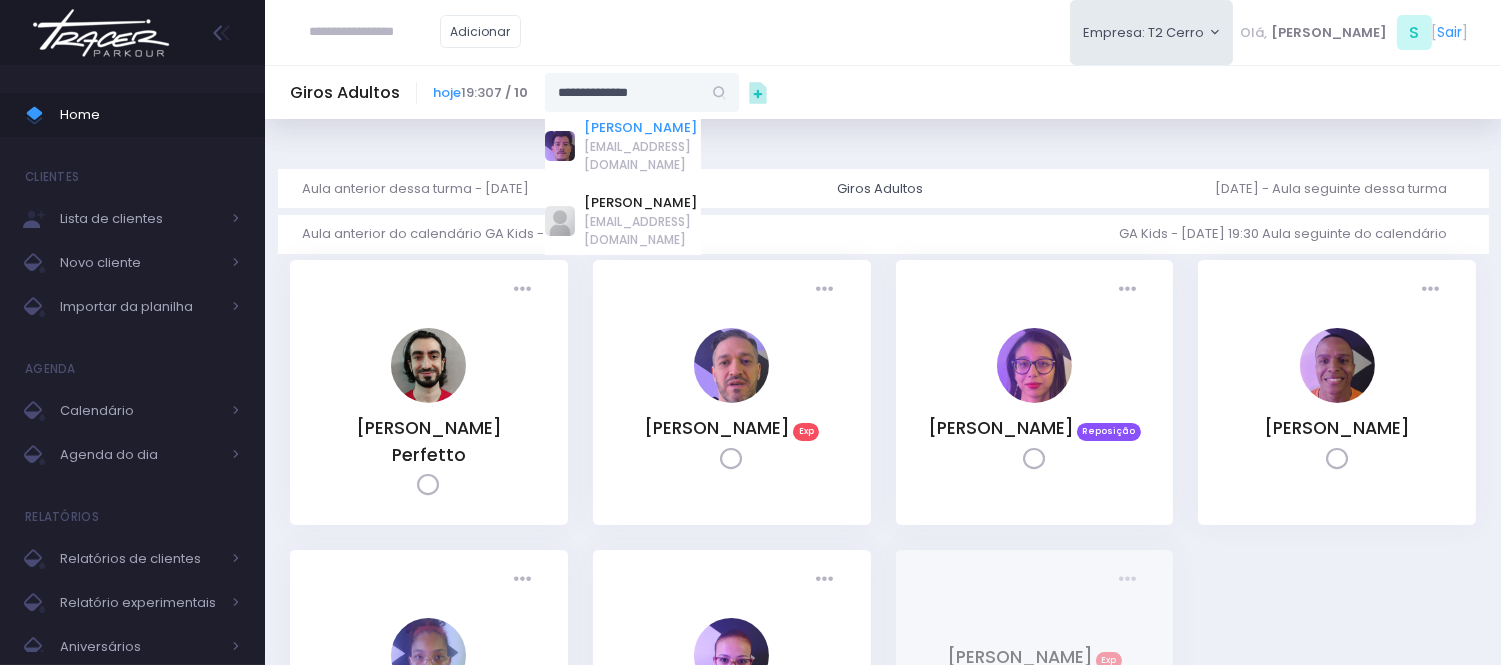 click on "[PERSON_NAME]" at bounding box center [643, 128] 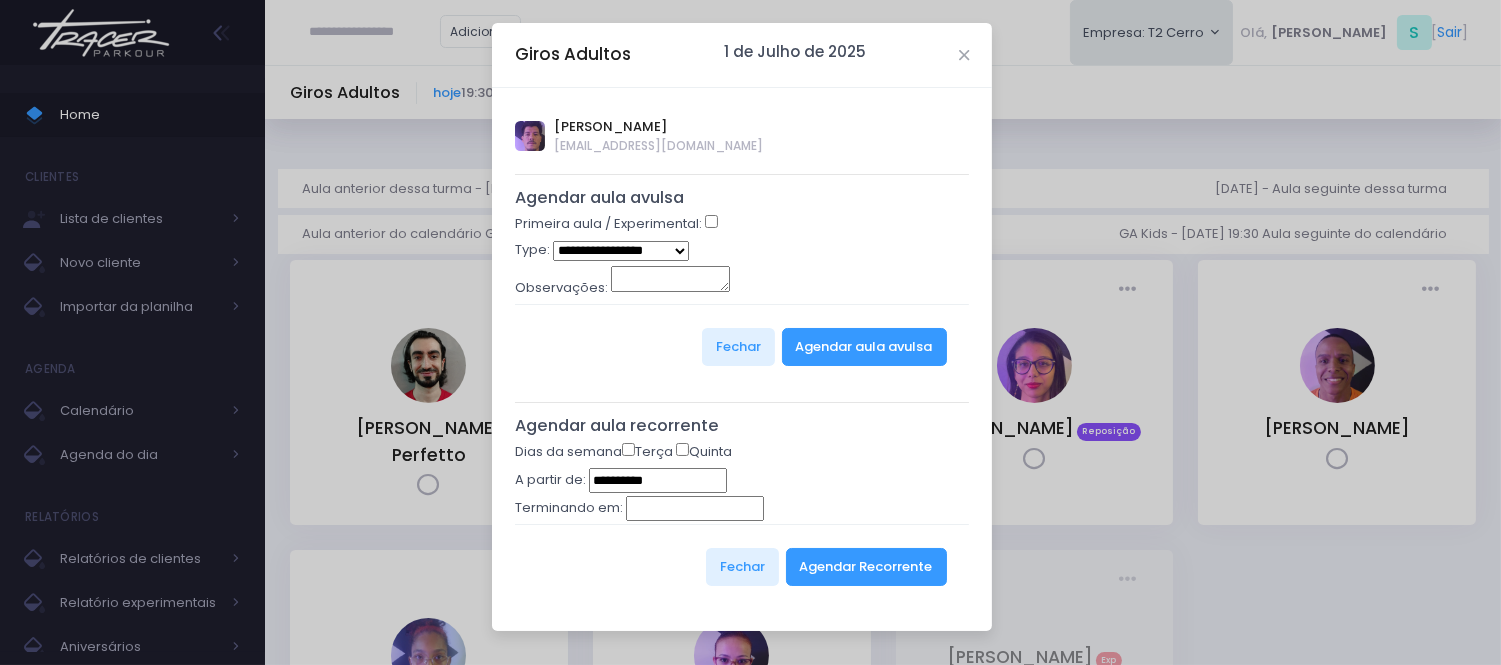 type on "**********" 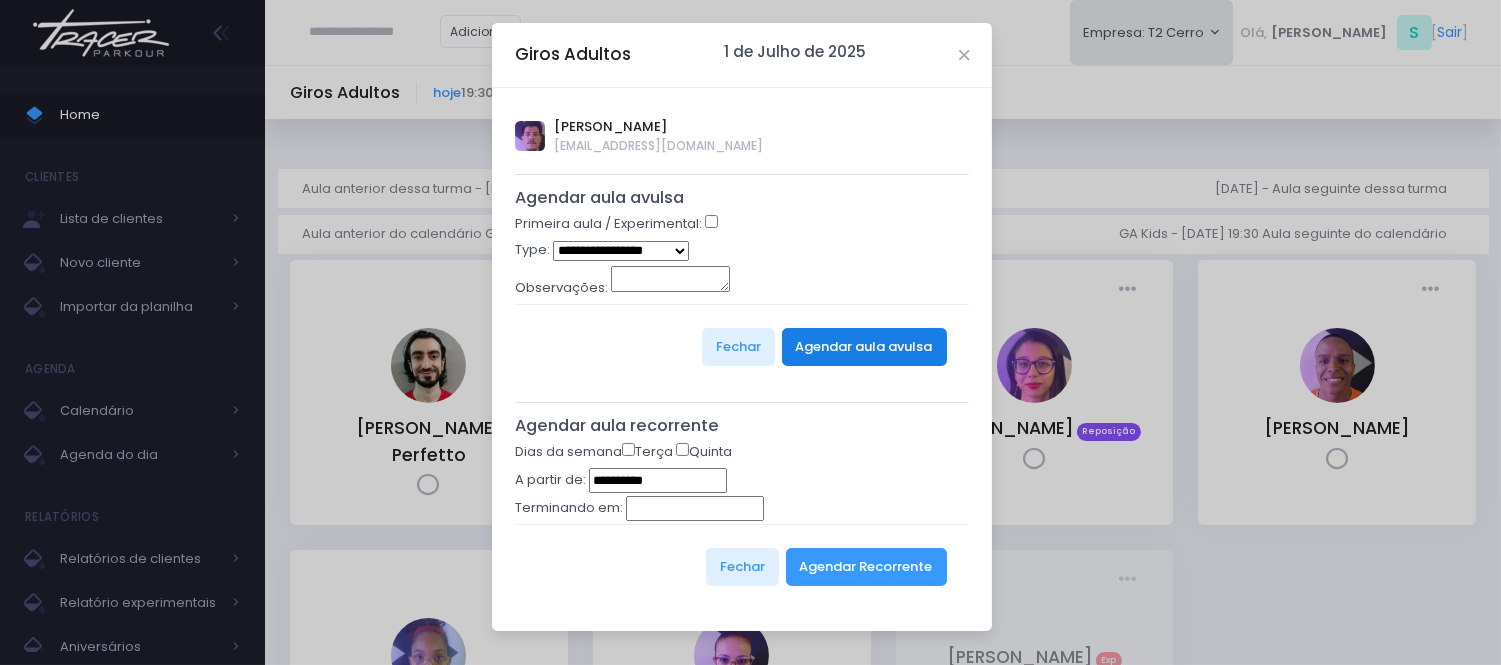 click on "Agendar aula avulsa" at bounding box center (864, 347) 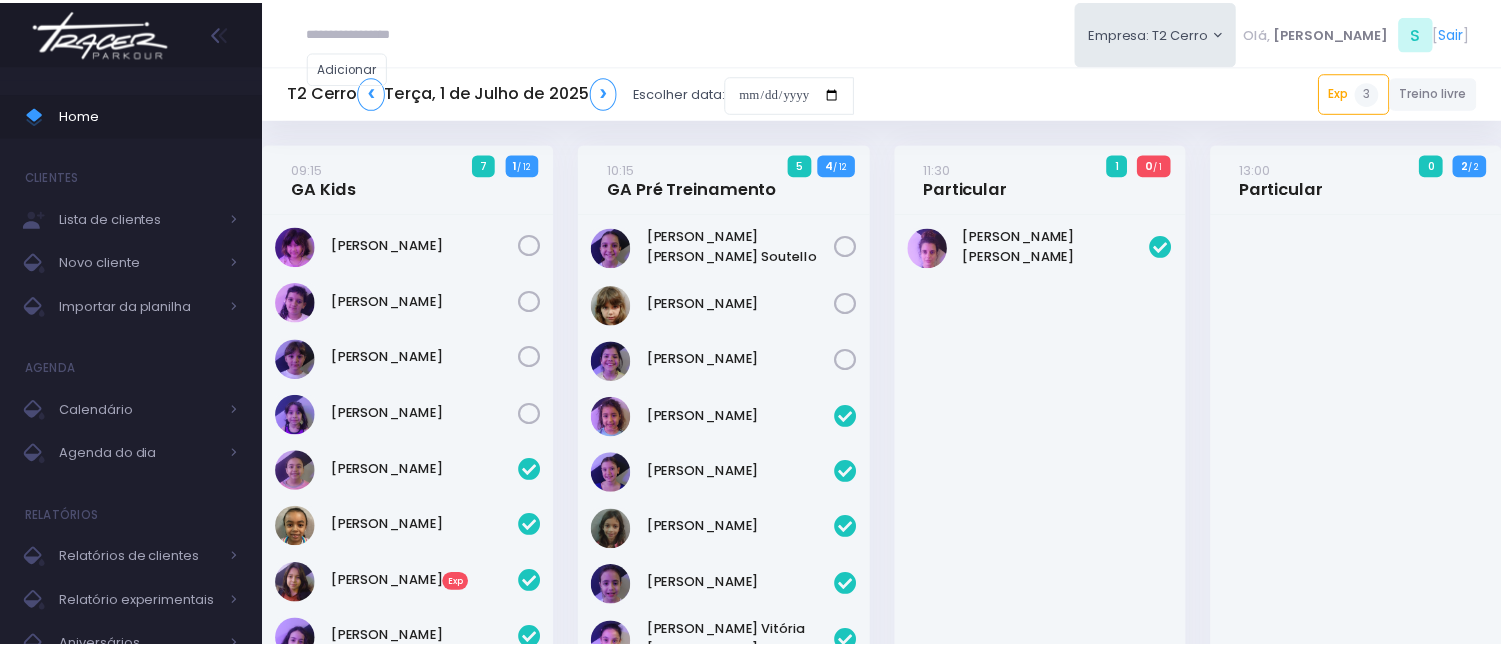scroll, scrollTop: 0, scrollLeft: 0, axis: both 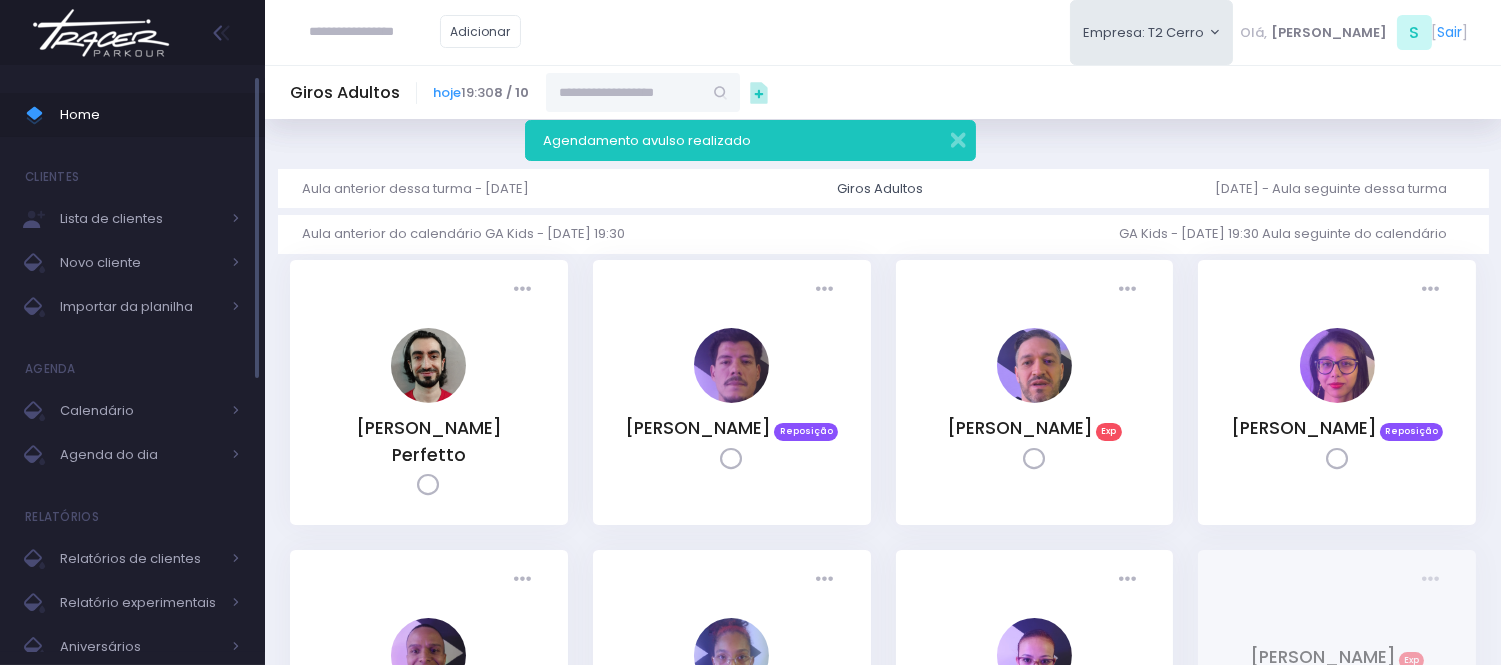 click on "Home" at bounding box center [150, 115] 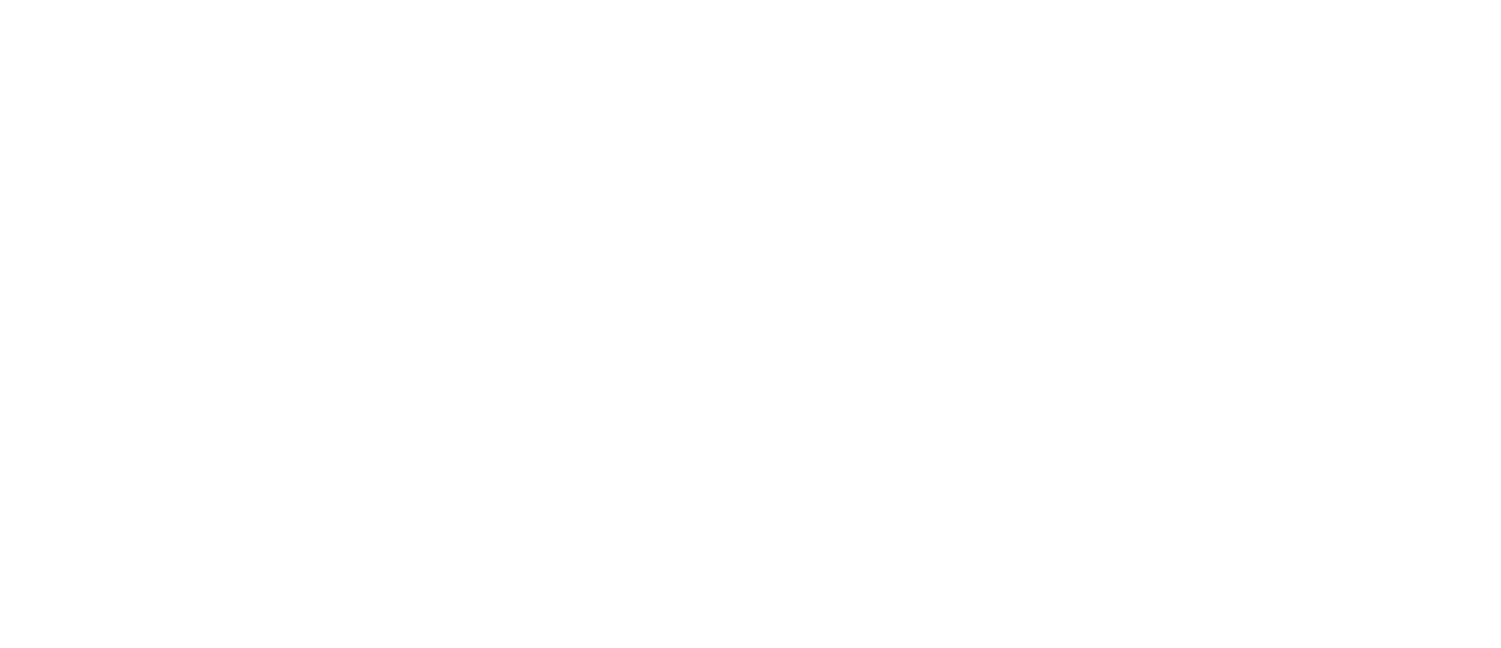scroll, scrollTop: 2540, scrollLeft: 0, axis: vertical 